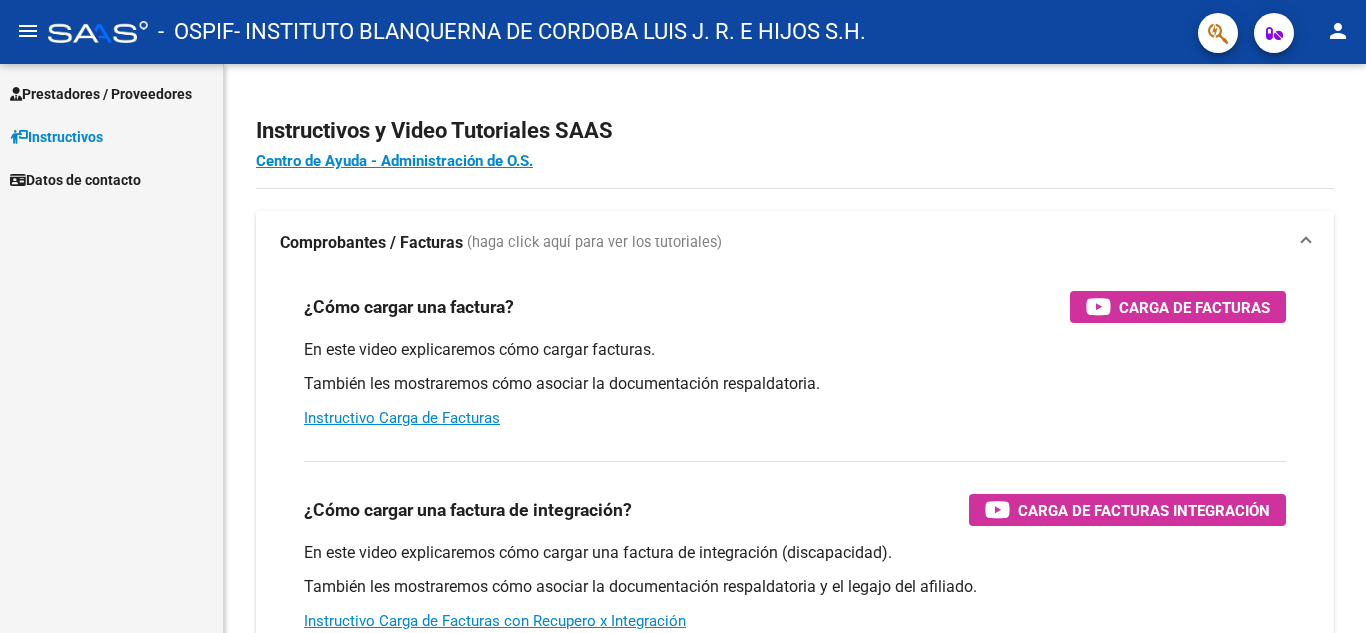 scroll, scrollTop: 0, scrollLeft: 0, axis: both 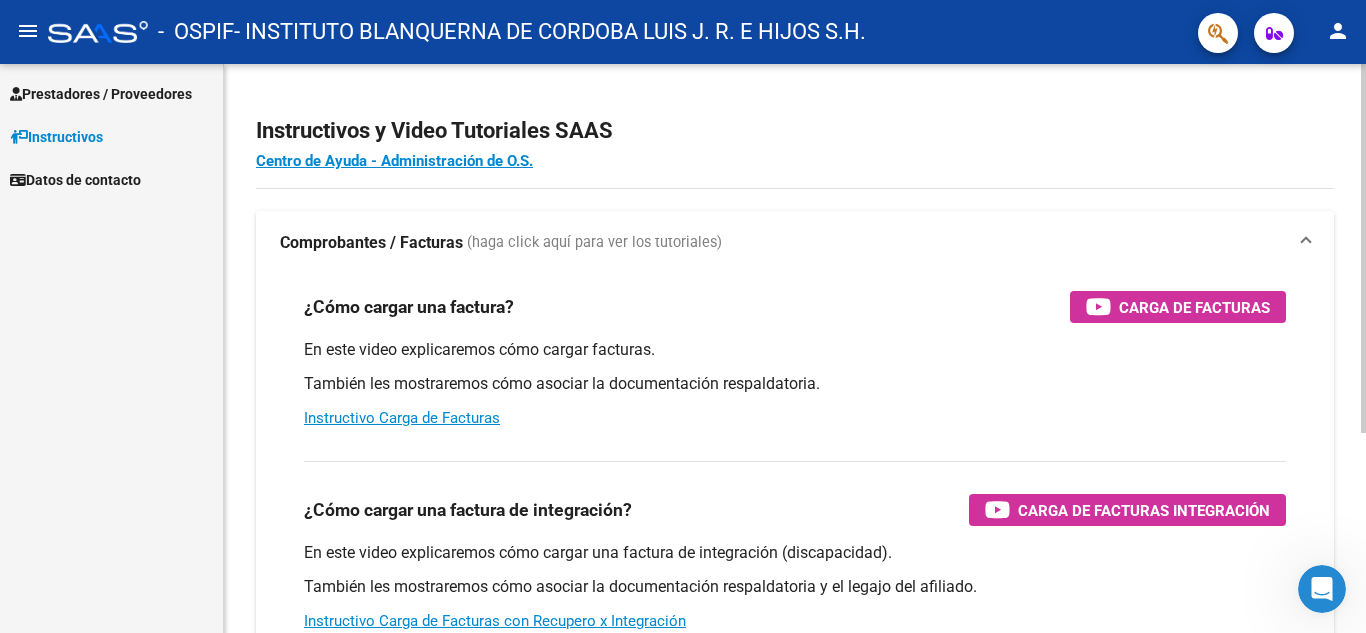click on "También les mostraremos cómo asociar la documentación respaldatoria." at bounding box center [795, 384] 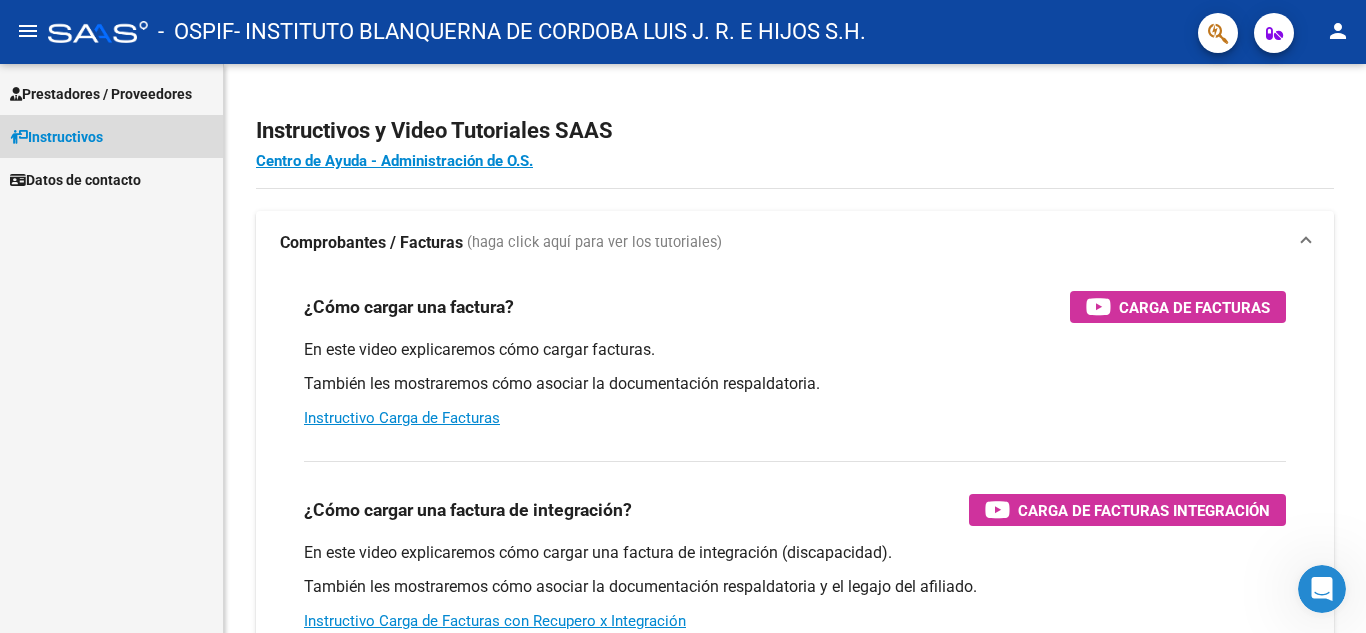 click on "Instructivos" at bounding box center [56, 137] 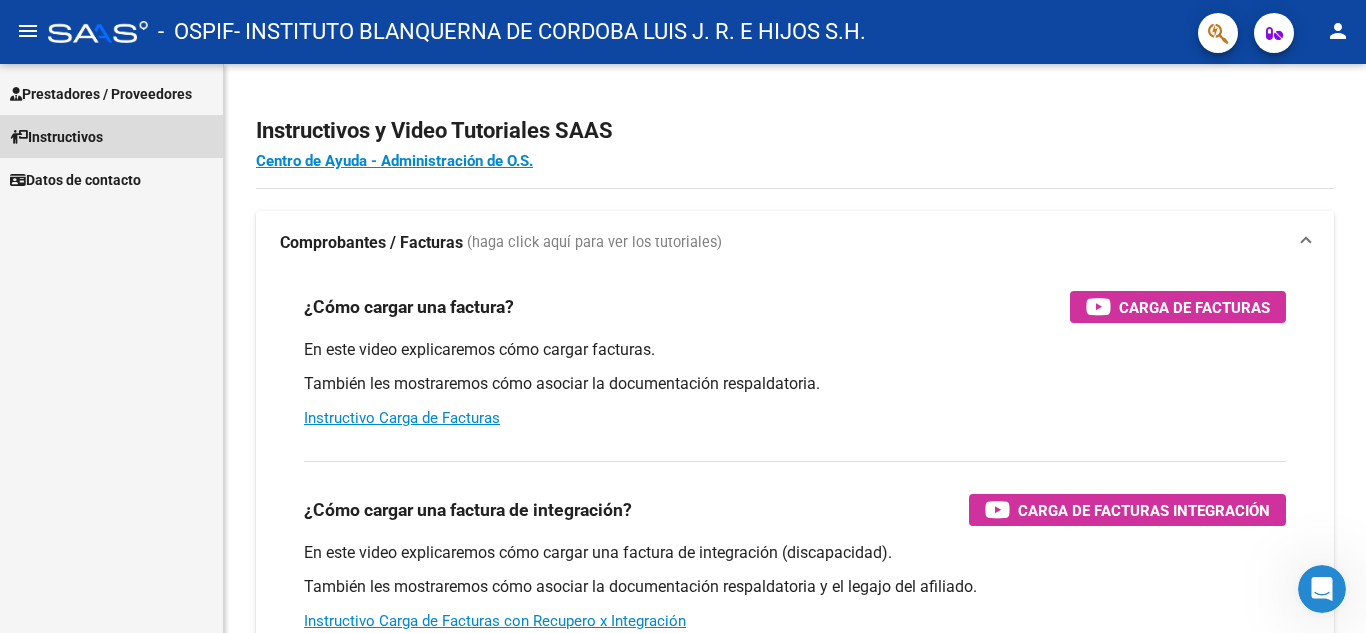 click on "Instructivos" at bounding box center [56, 137] 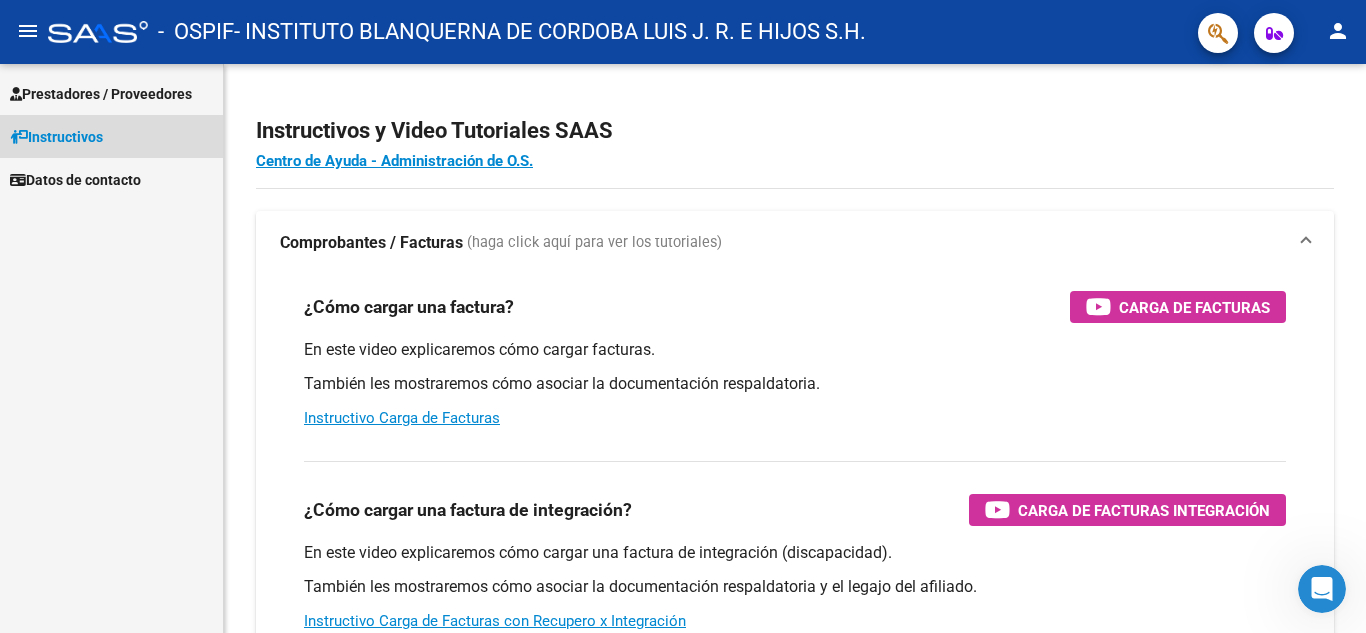 click on "Instructivos" at bounding box center [56, 137] 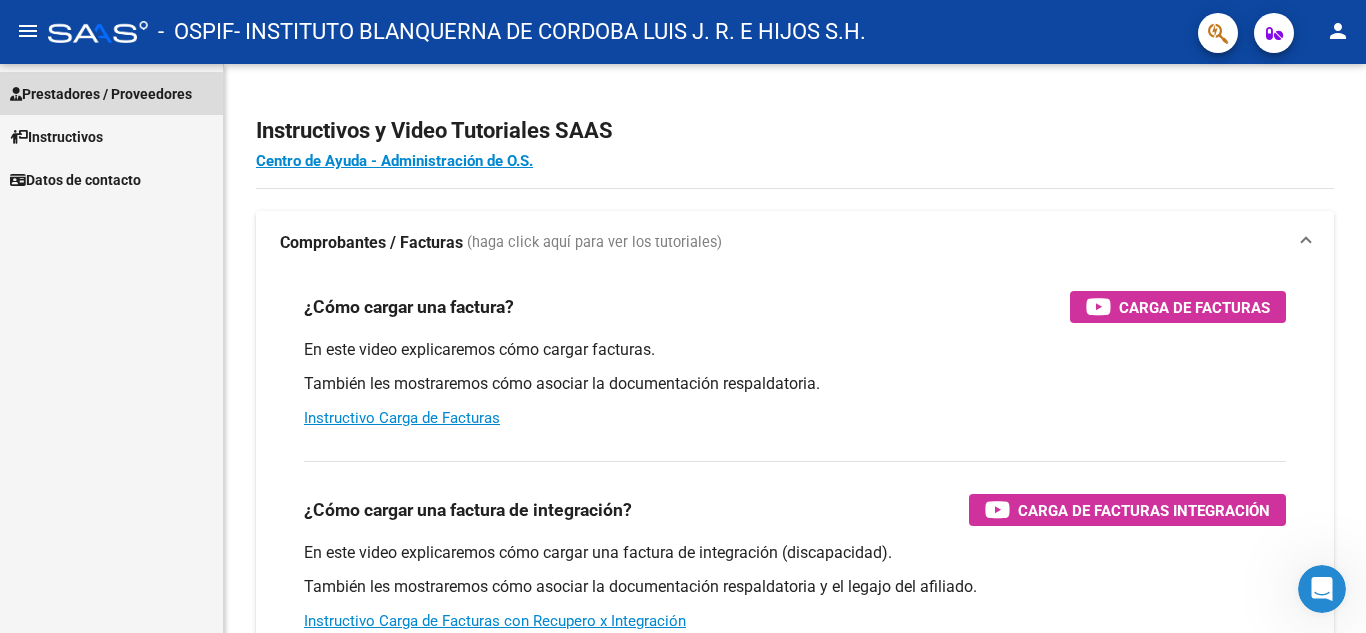 click on "Prestadores / Proveedores" at bounding box center [101, 94] 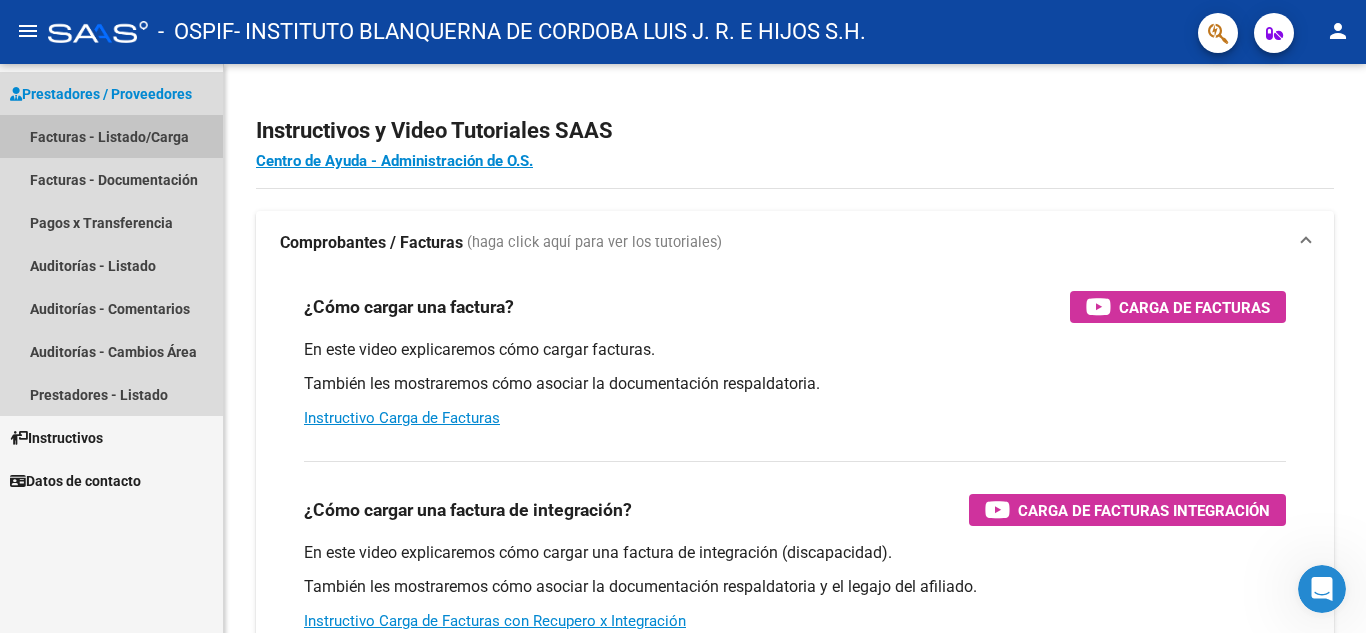 click on "Facturas - Listado/Carga" at bounding box center [111, 136] 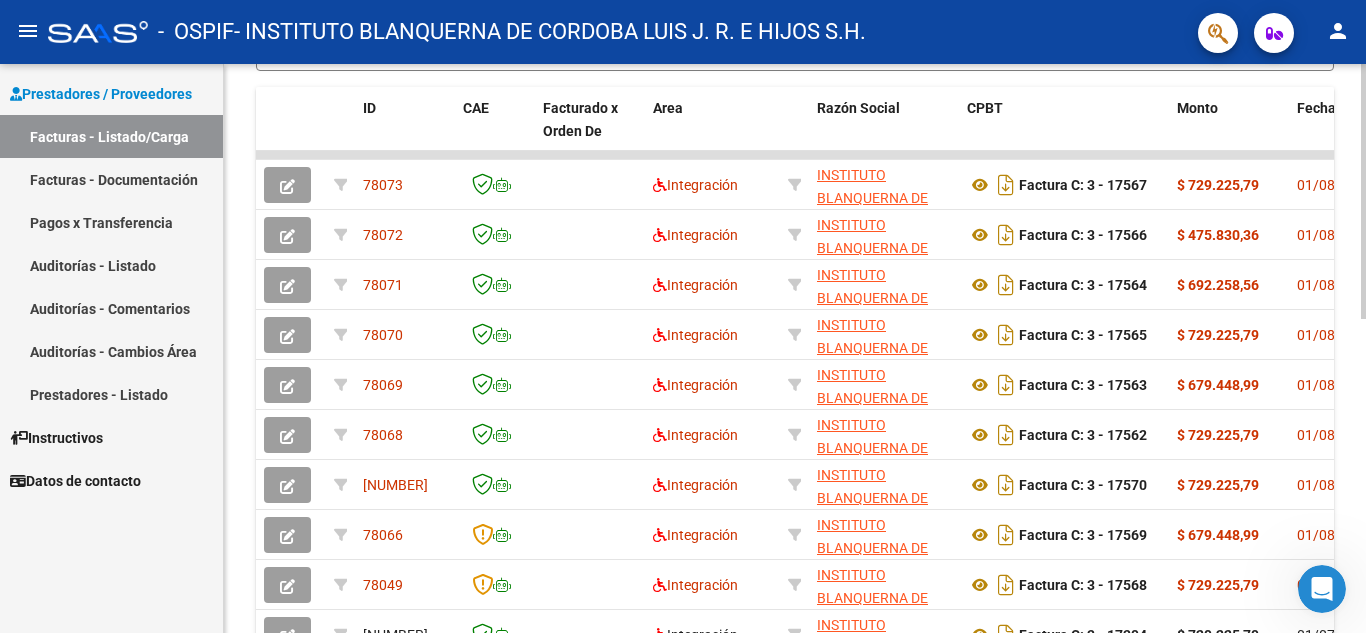 scroll, scrollTop: 559, scrollLeft: 0, axis: vertical 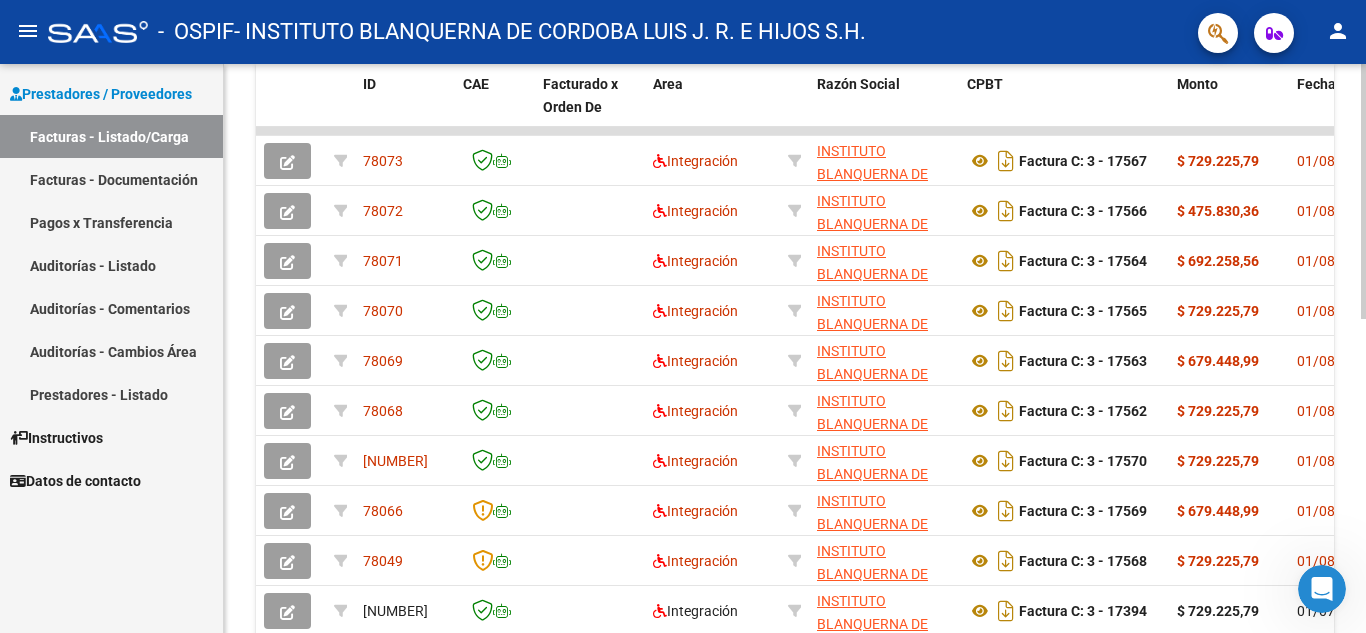 click 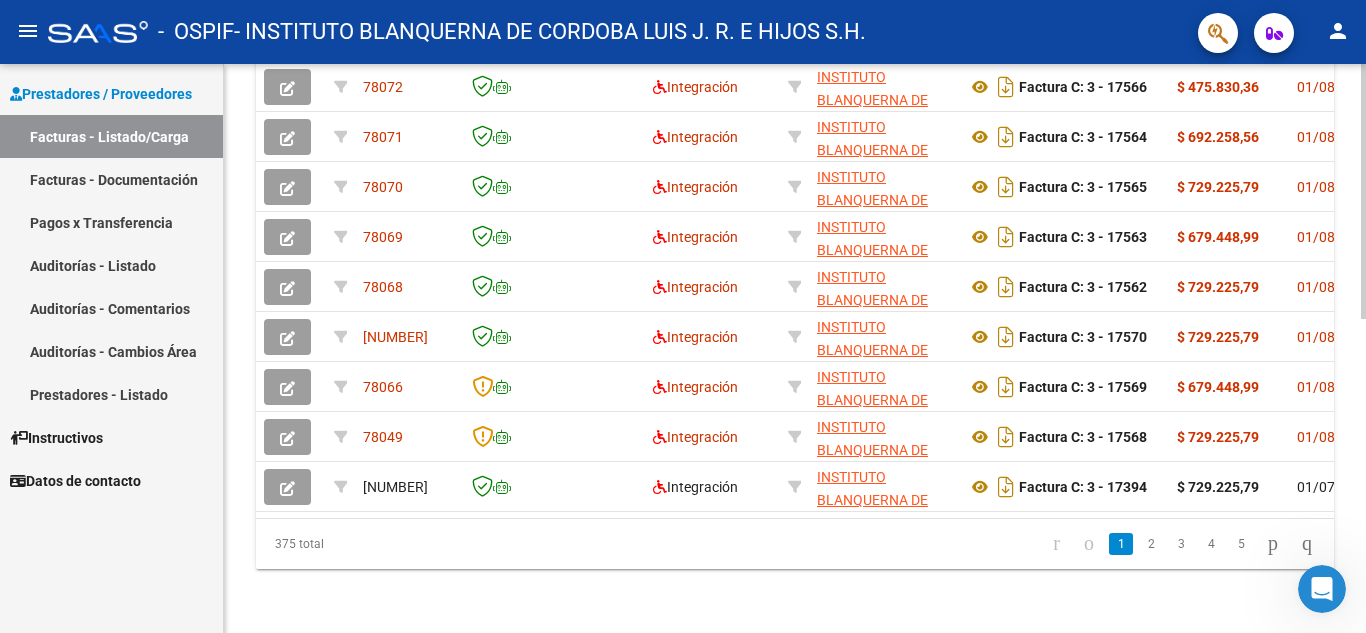 click 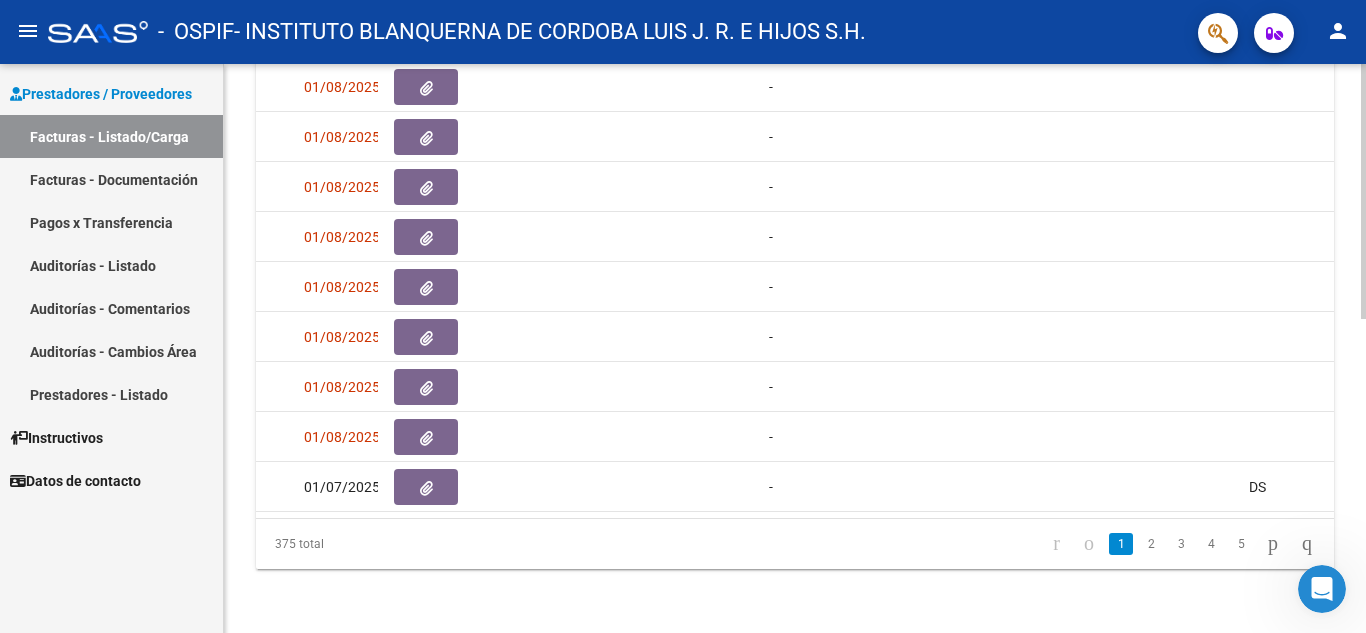 scroll, scrollTop: 0, scrollLeft: 1181, axis: horizontal 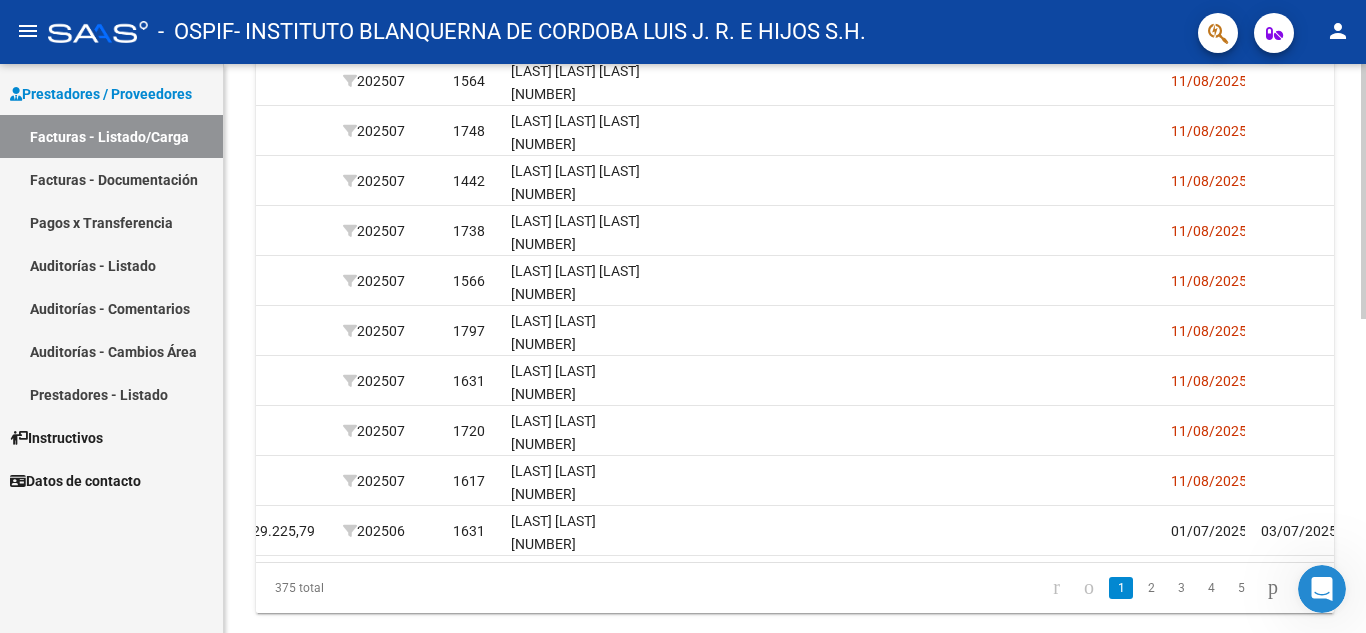 click on "Video tutorial   PRESTADORES -> Listado de CPBTs Emitidos por Prestadores / Proveedores (alt+q)   Cargar Comprobante
cloud_download  CSV  cloud_download  EXCEL  cloud_download  Estandar   Descarga Masiva
Filtros Id Area Area Todos Confirmado   Mostrar totalizadores   FILTROS DEL COMPROBANTE  Comprobante Tipo Comprobante Tipo Start date – End date Fec. Comprobante Desde / Hasta Días Emisión Desde(cant. días) Días Emisión Hasta(cant. días) CUIT / Razón Social Pto. Venta Nro. Comprobante Código SSS CAE Válido CAE Válido Todos Cargado Módulo Hosp. Todos Tiene facturacion Apócrifa Hospital Refes  FILTROS DE INTEGRACION  Período De Prestación Campos del Archivo de Rendición Devuelto x SSS (dr_envio) Todos Rendido x SSS (dr_envio) Tipo de Registro Tipo de Registro Período Presentación Período Presentación Campos del Legajo Asociado (preaprobación) Afiliado Legajo (cuil/nombre) Todos Solo facturas preaprobadas  MAS FILTROS  Todos Con Doc. Respaldatoria Todos Con Trazabilidad Todos – – 3" 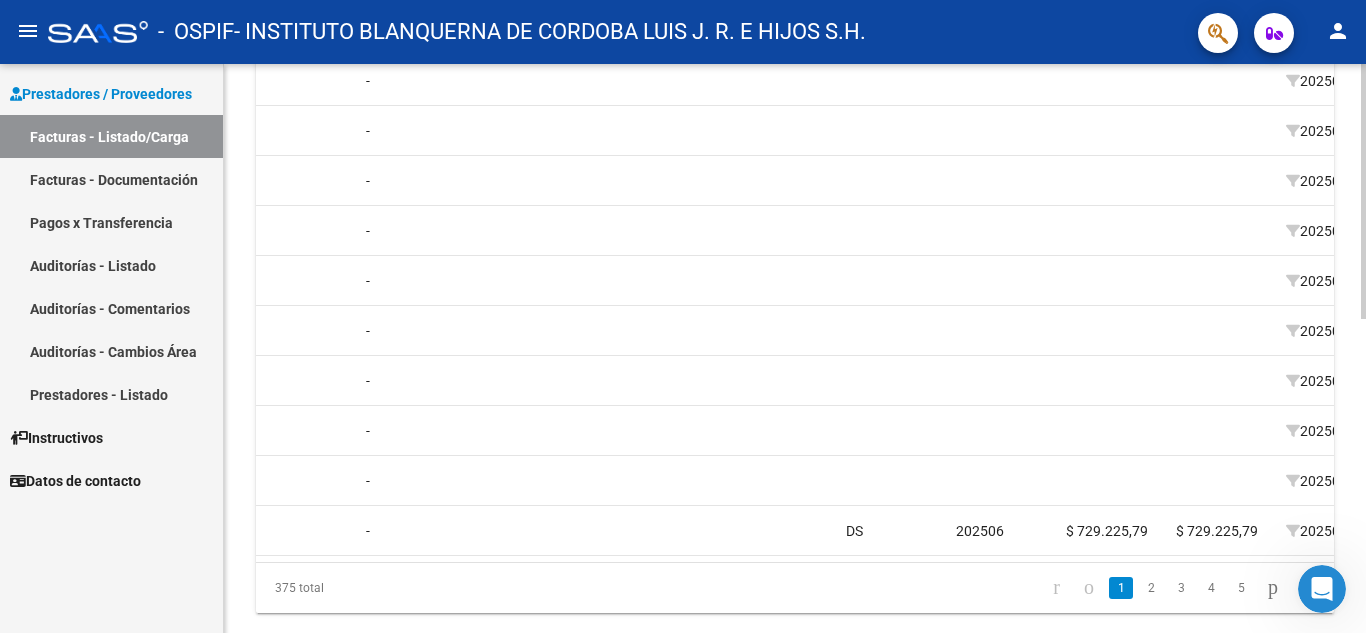 scroll, scrollTop: 0, scrollLeft: 633, axis: horizontal 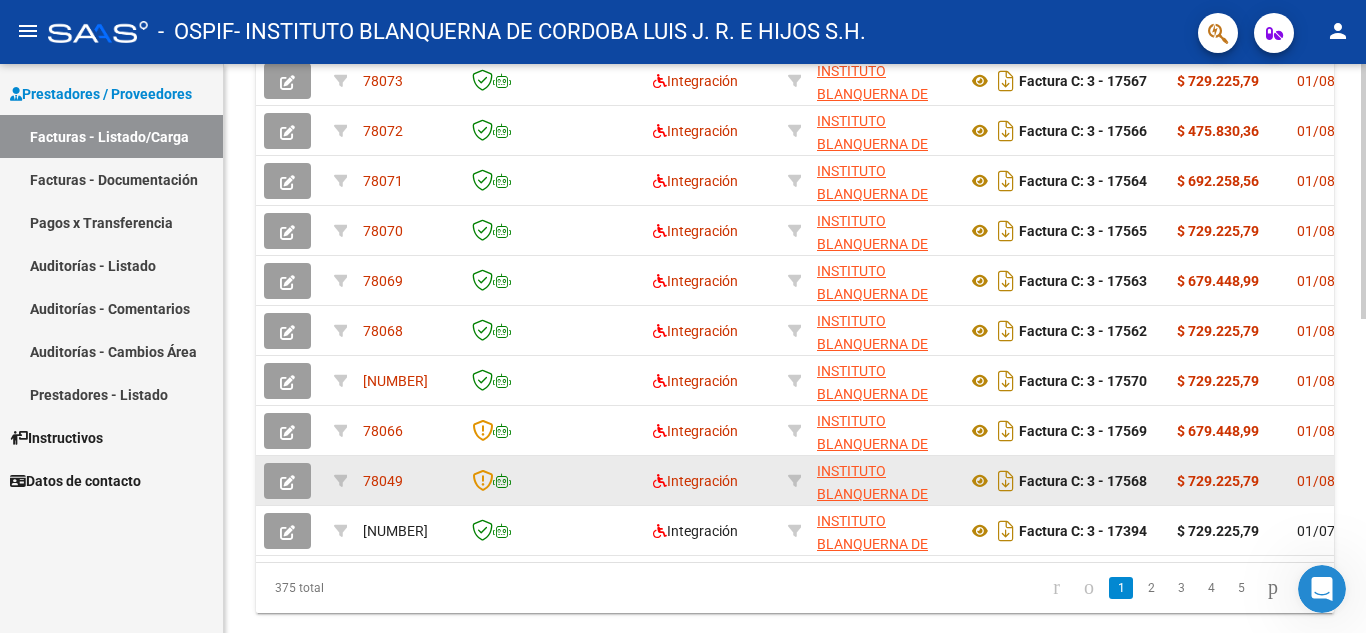 click 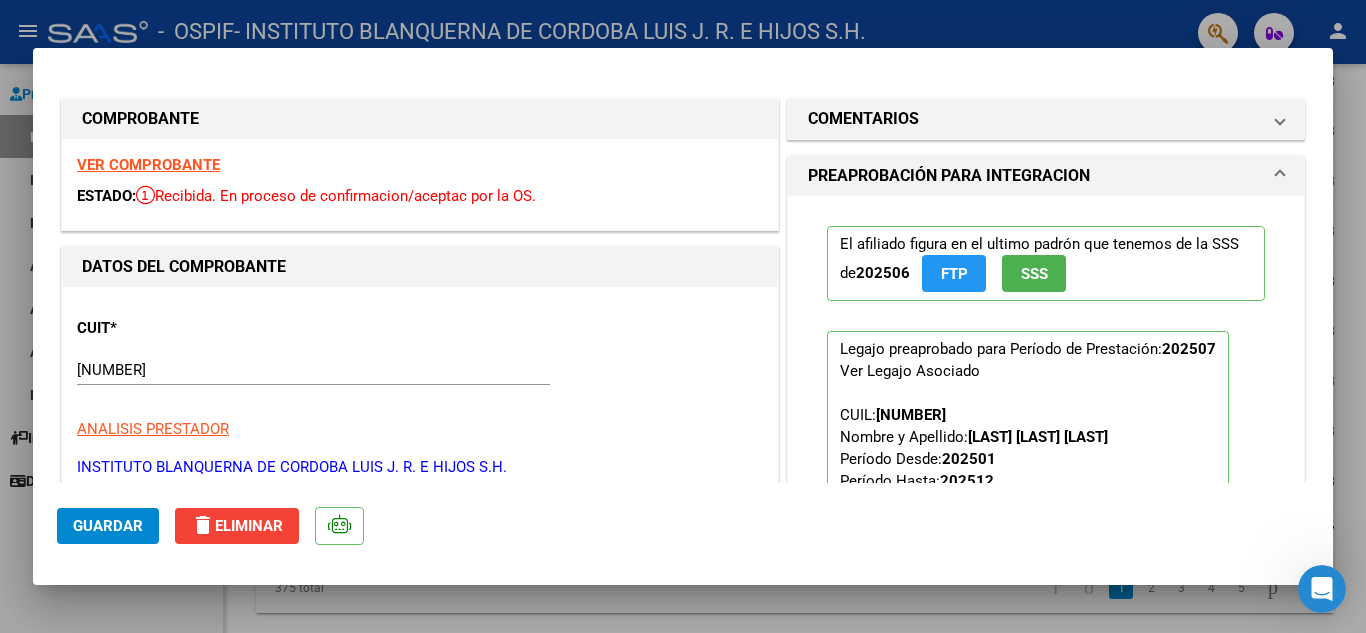 scroll, scrollTop: 128, scrollLeft: 0, axis: vertical 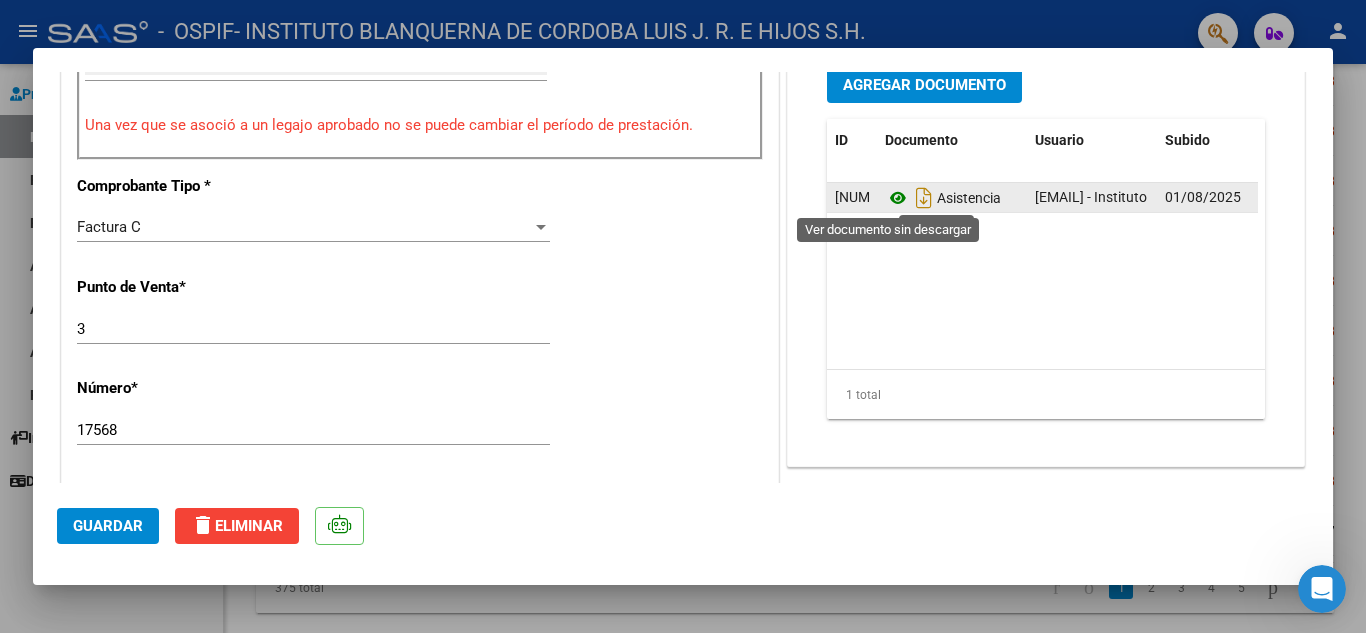 click 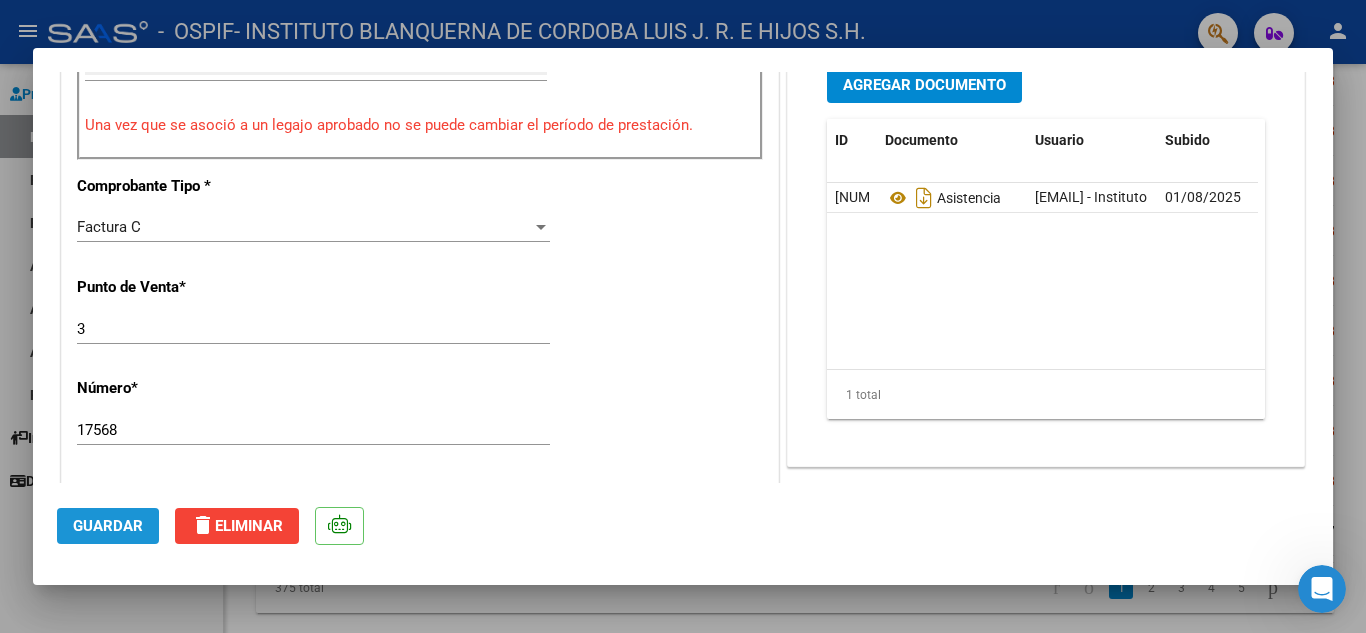 click on "Guardar" 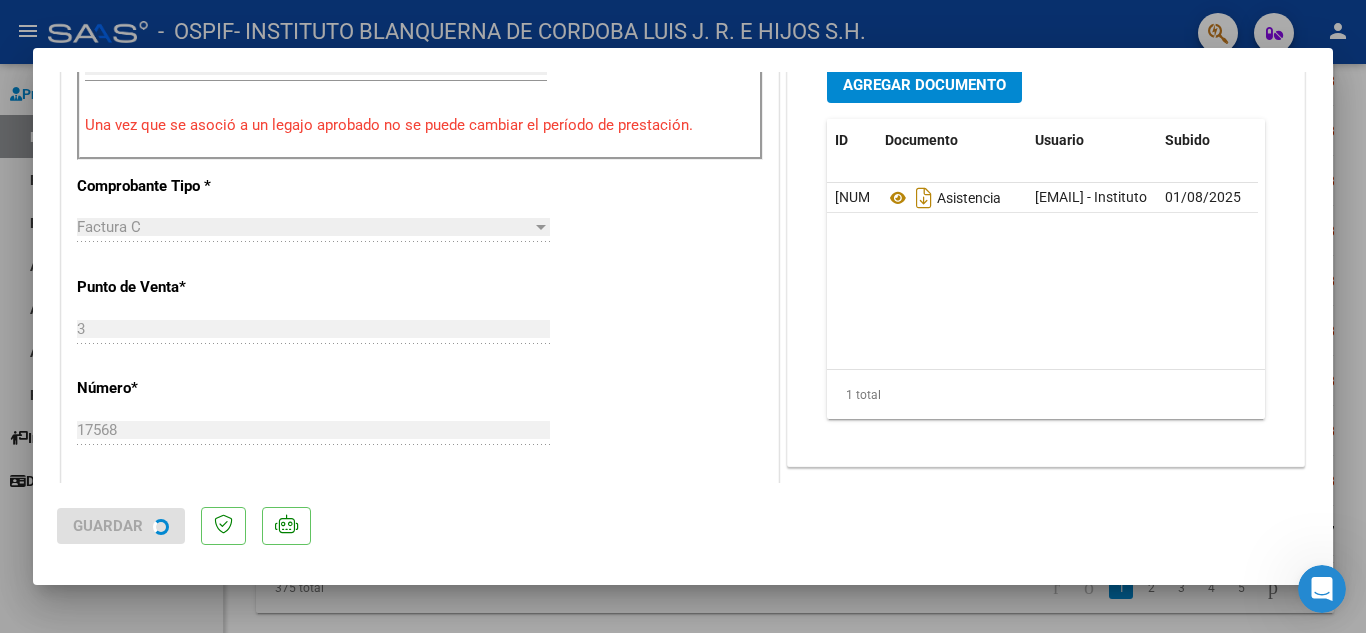 click at bounding box center [683, 316] 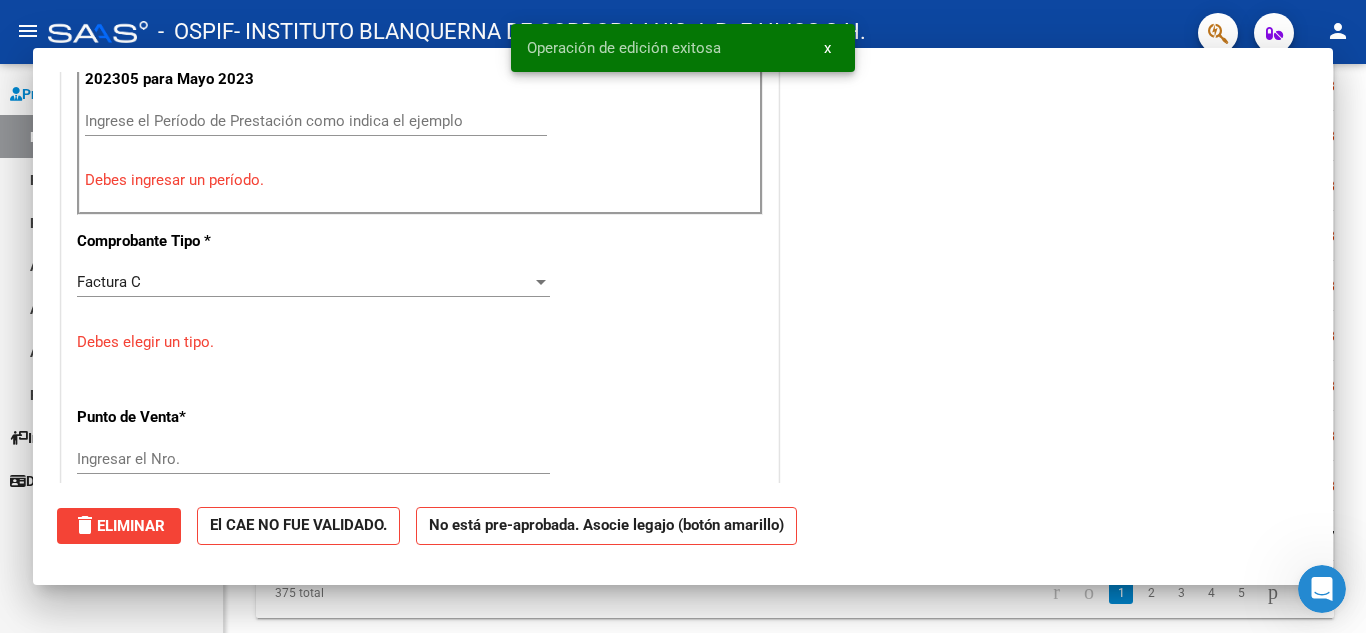 scroll, scrollTop: 644, scrollLeft: 0, axis: vertical 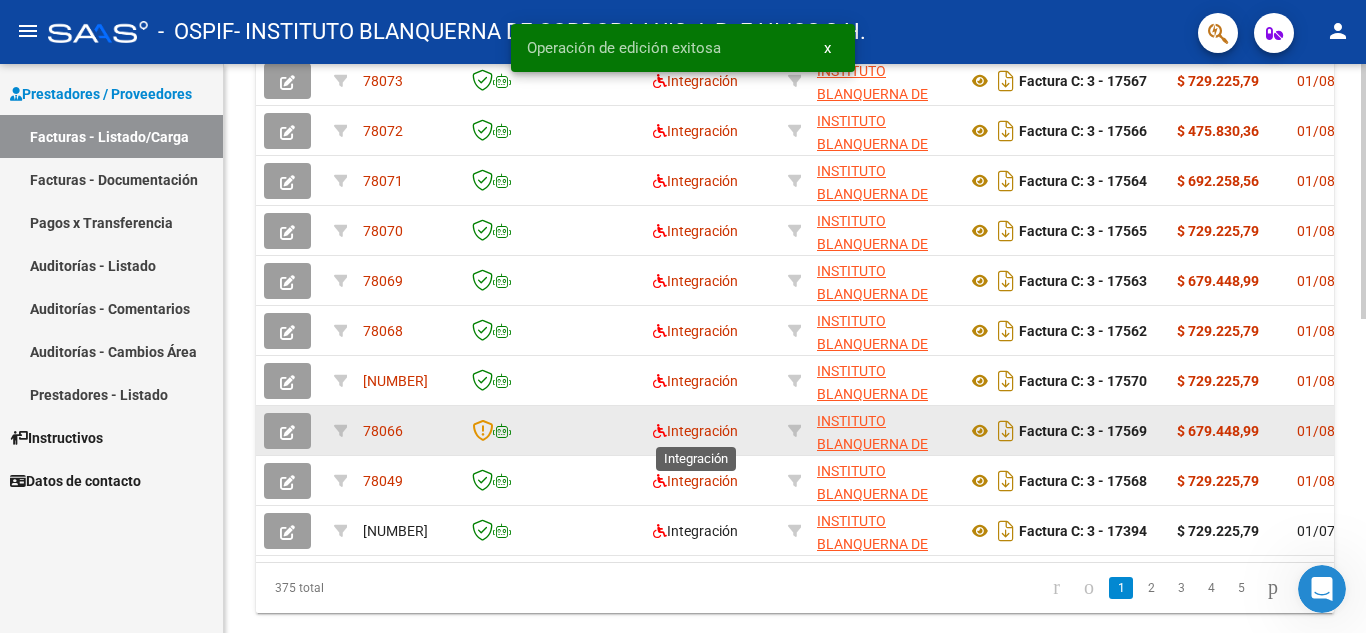click on "Integración" 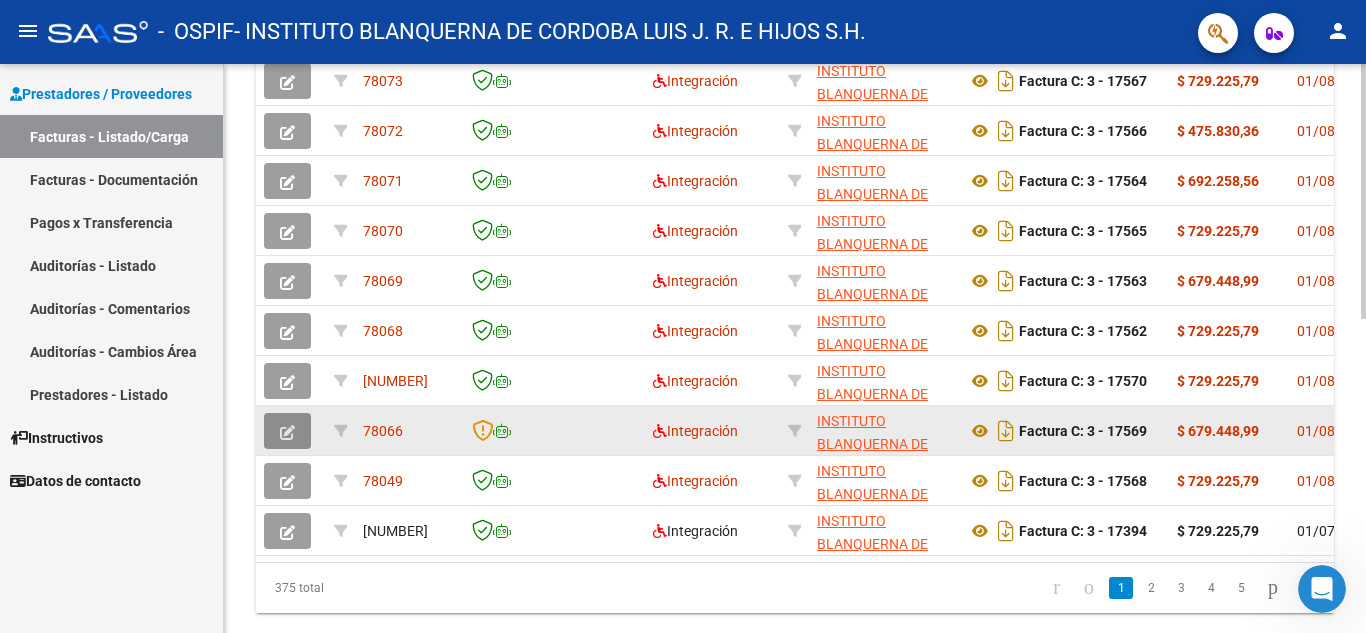 click 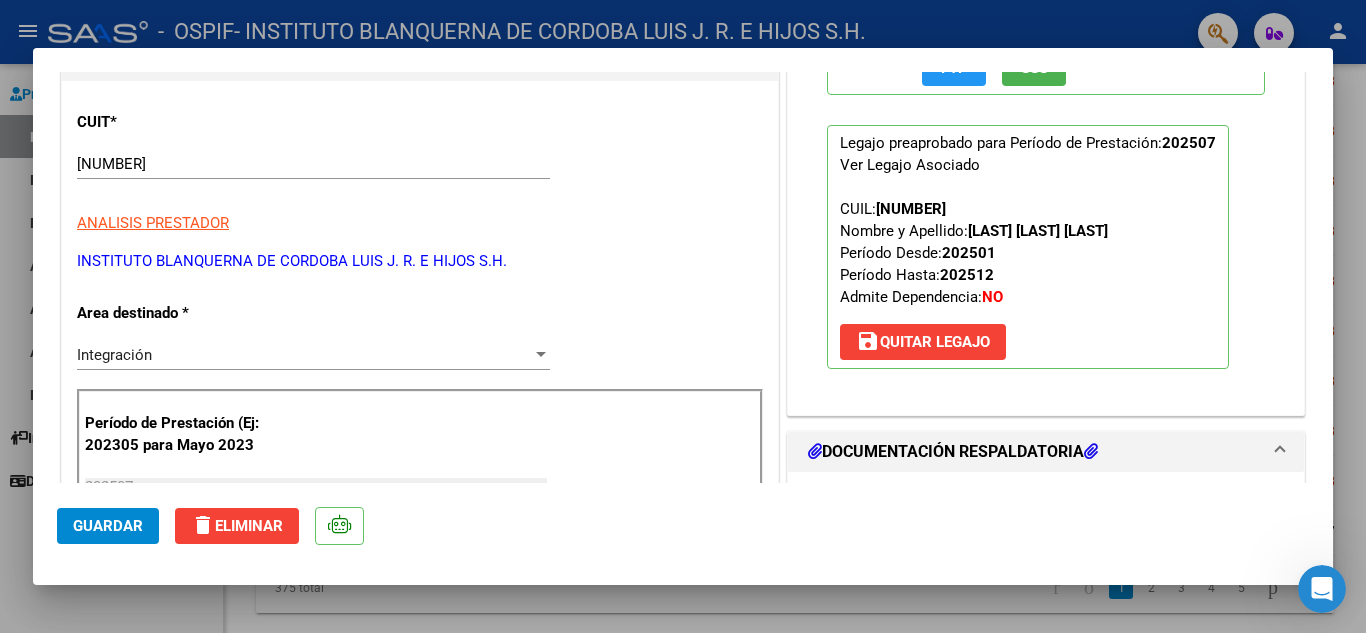 scroll, scrollTop: 270, scrollLeft: 0, axis: vertical 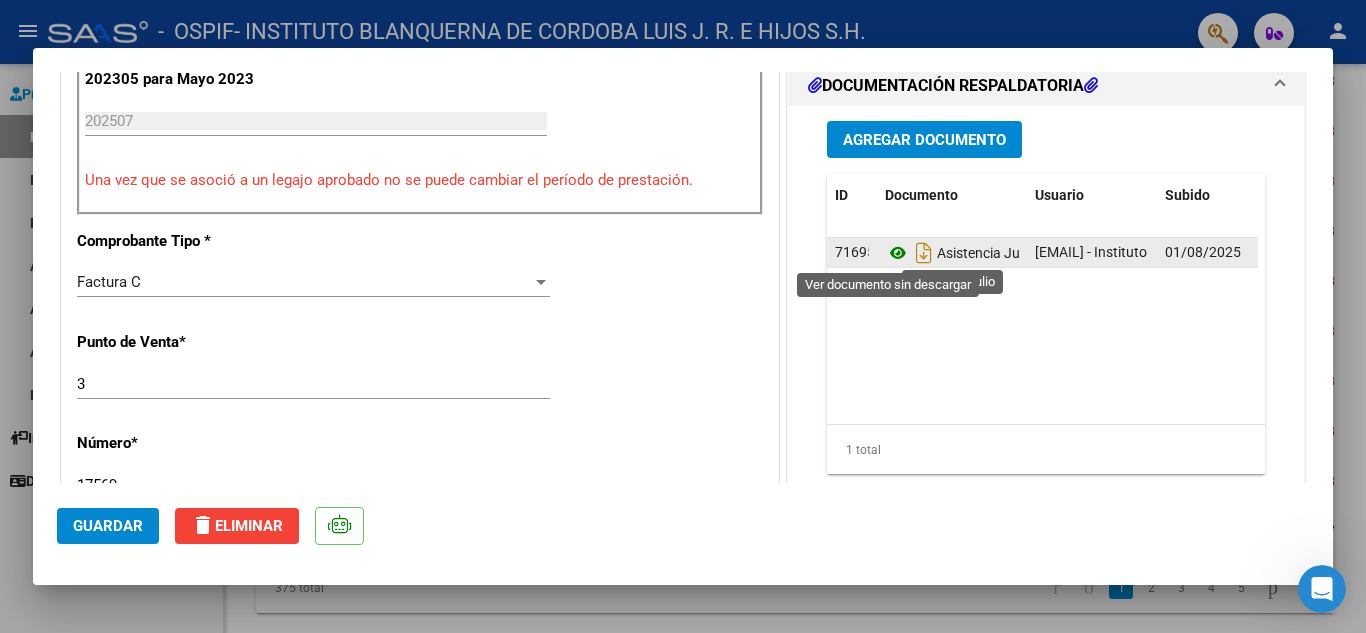click 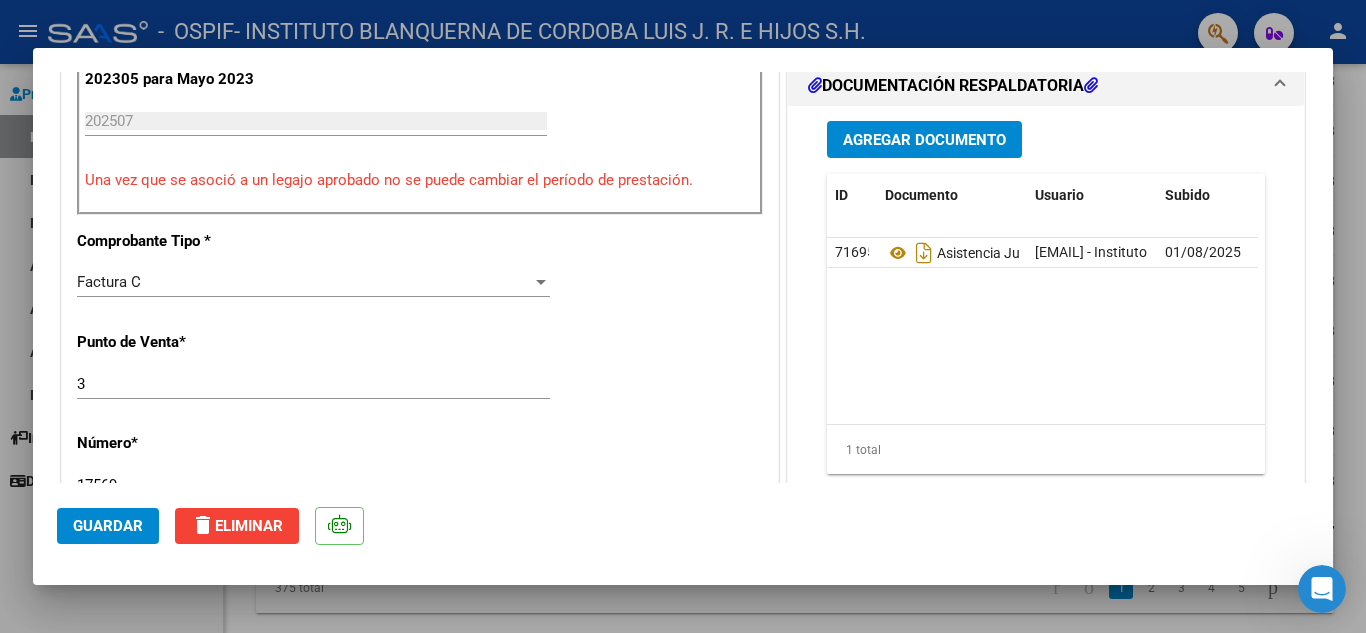 click at bounding box center (683, 316) 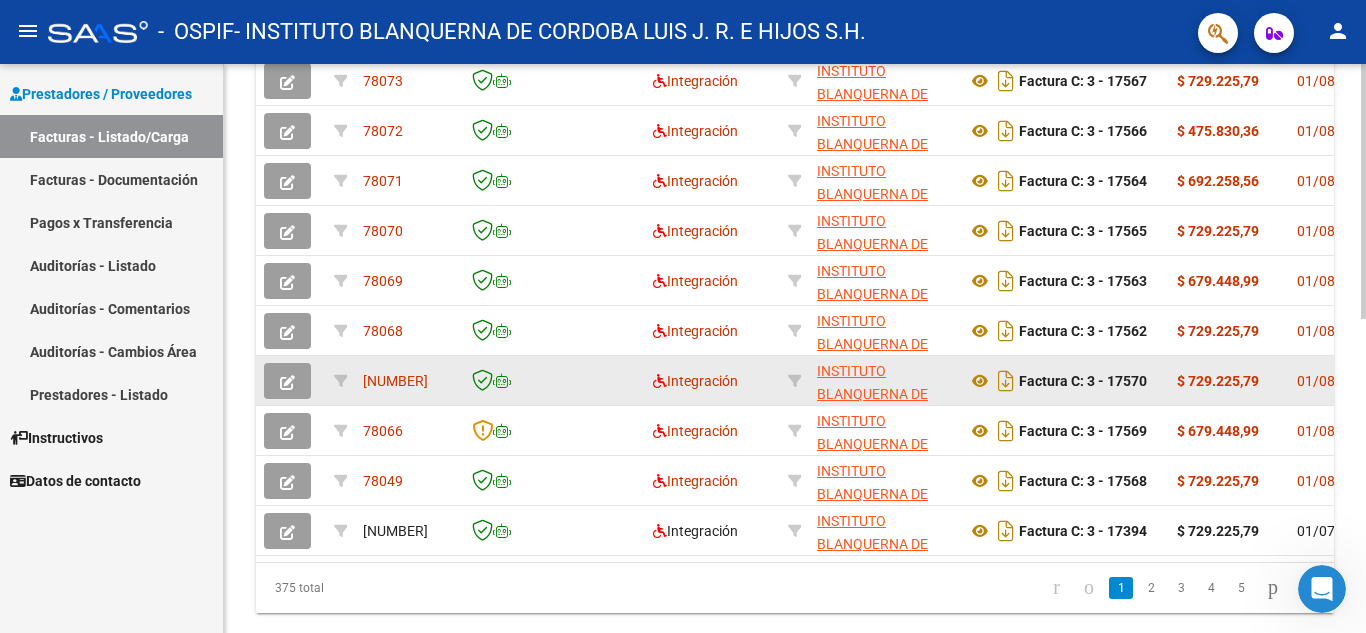 click 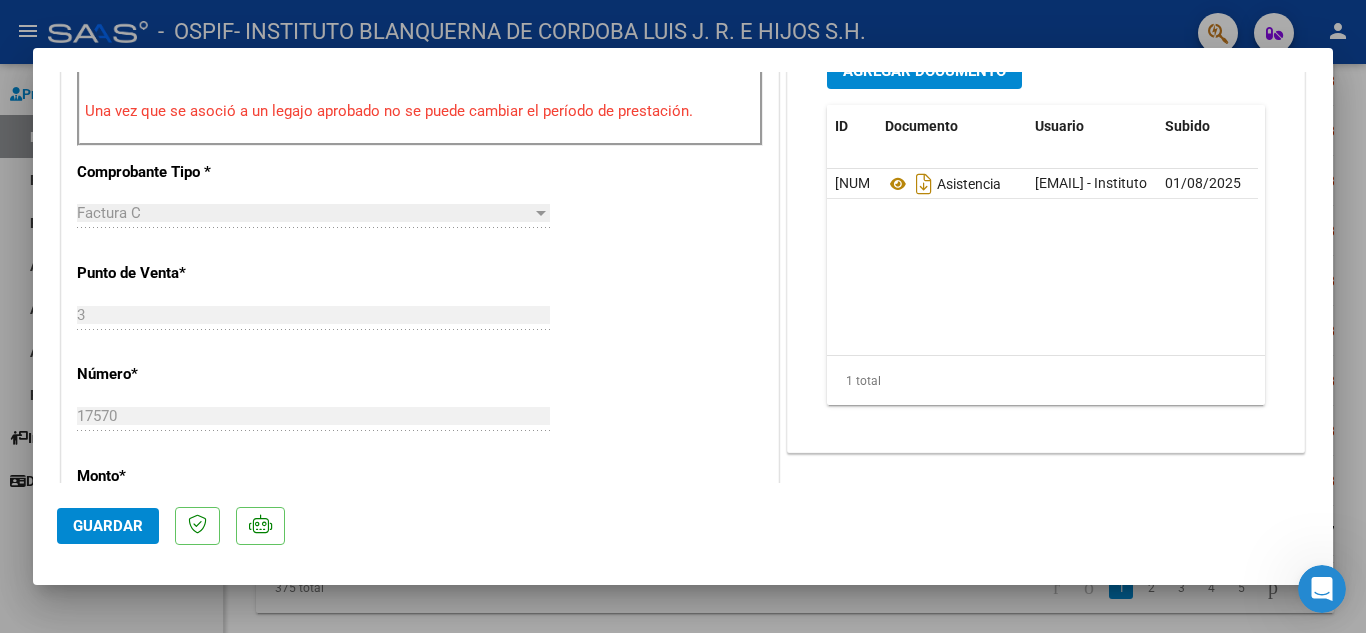 scroll, scrollTop: 673, scrollLeft: 0, axis: vertical 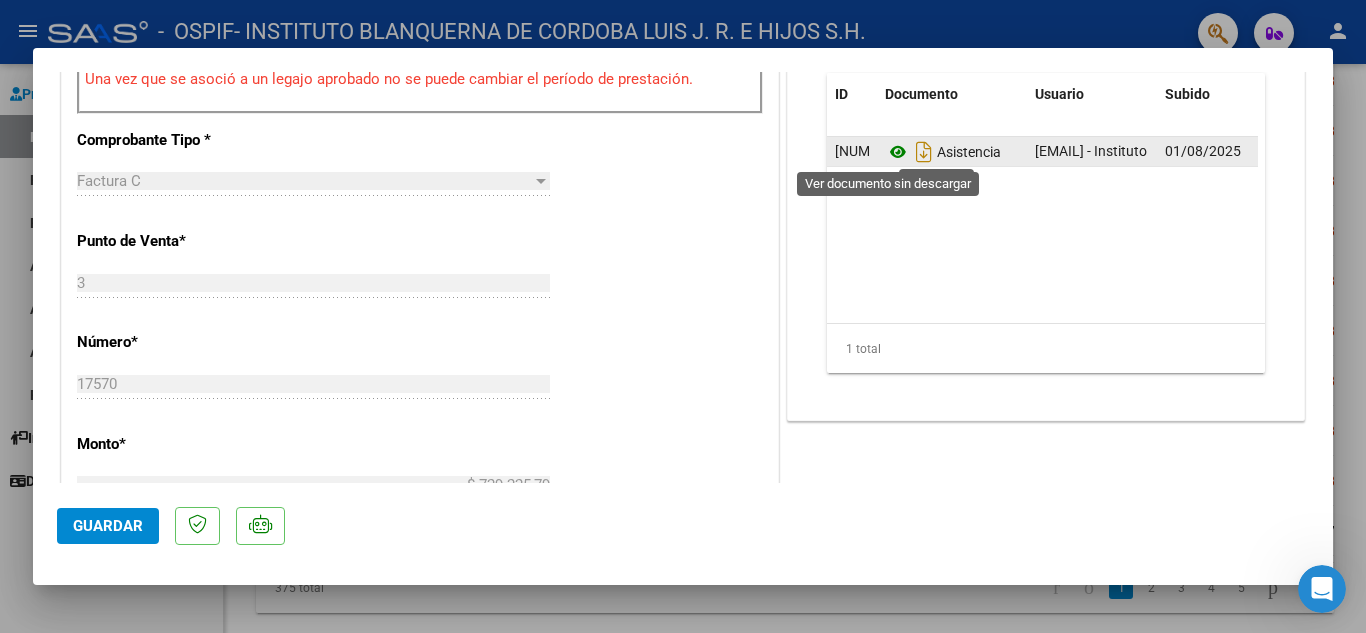 click 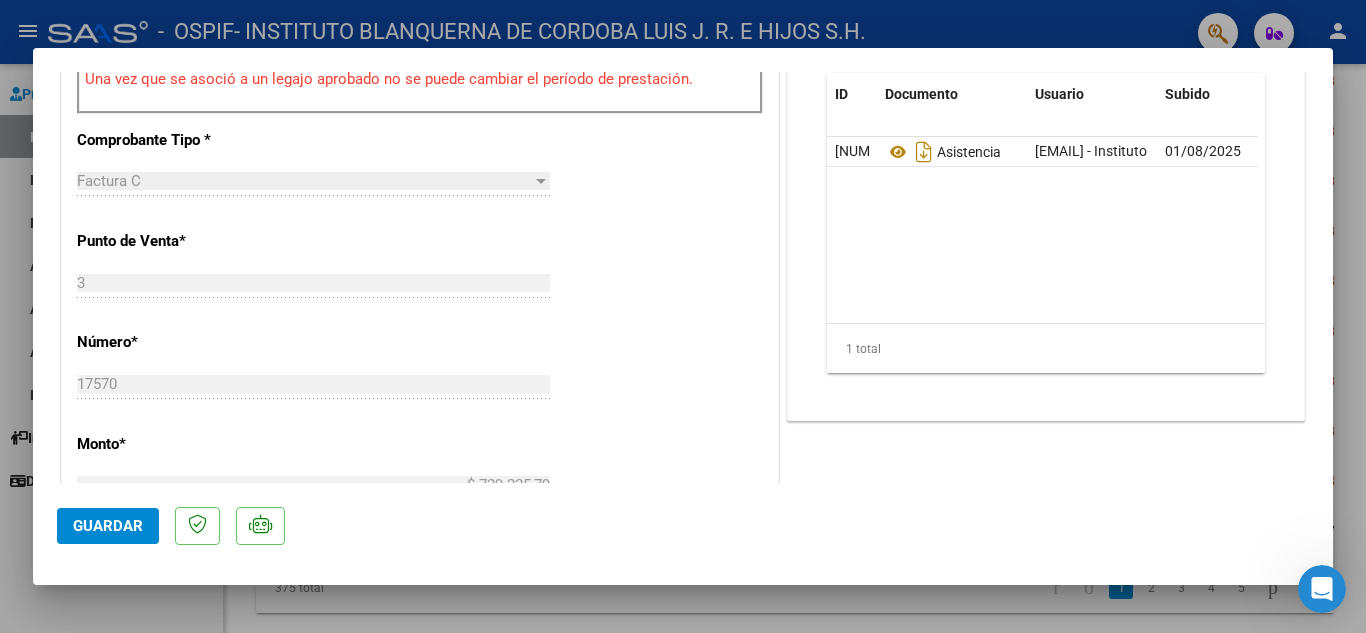 click at bounding box center [683, 316] 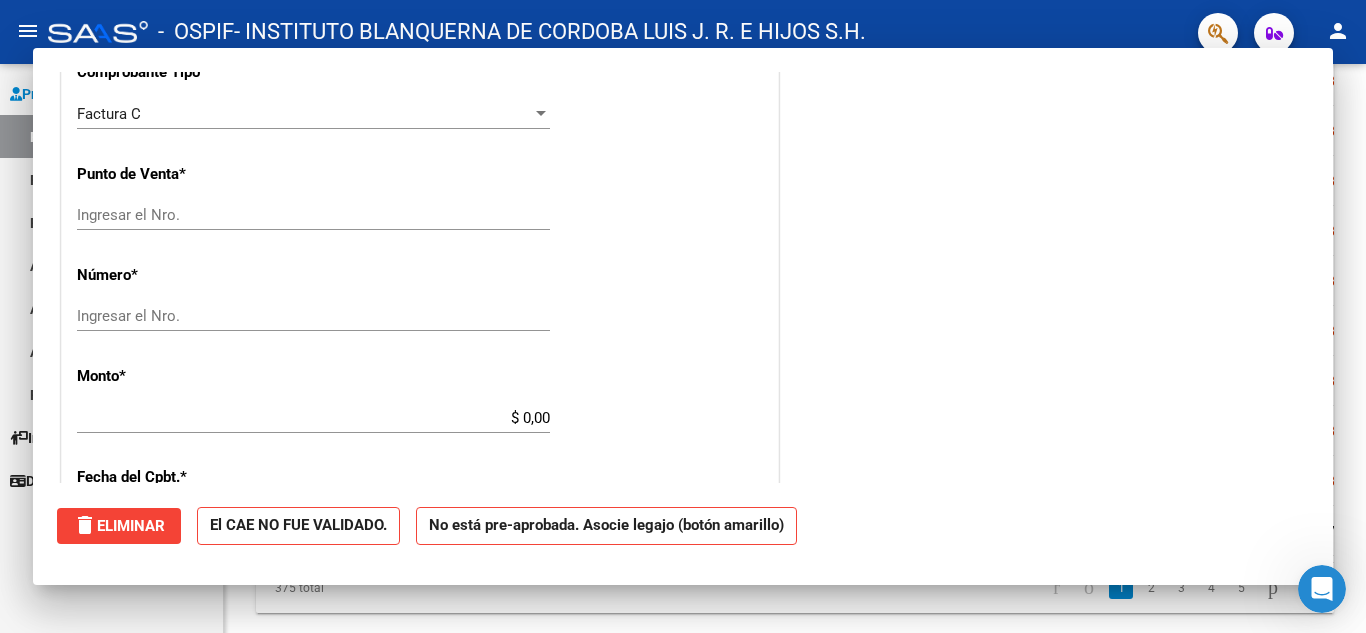 scroll, scrollTop: 0, scrollLeft: 0, axis: both 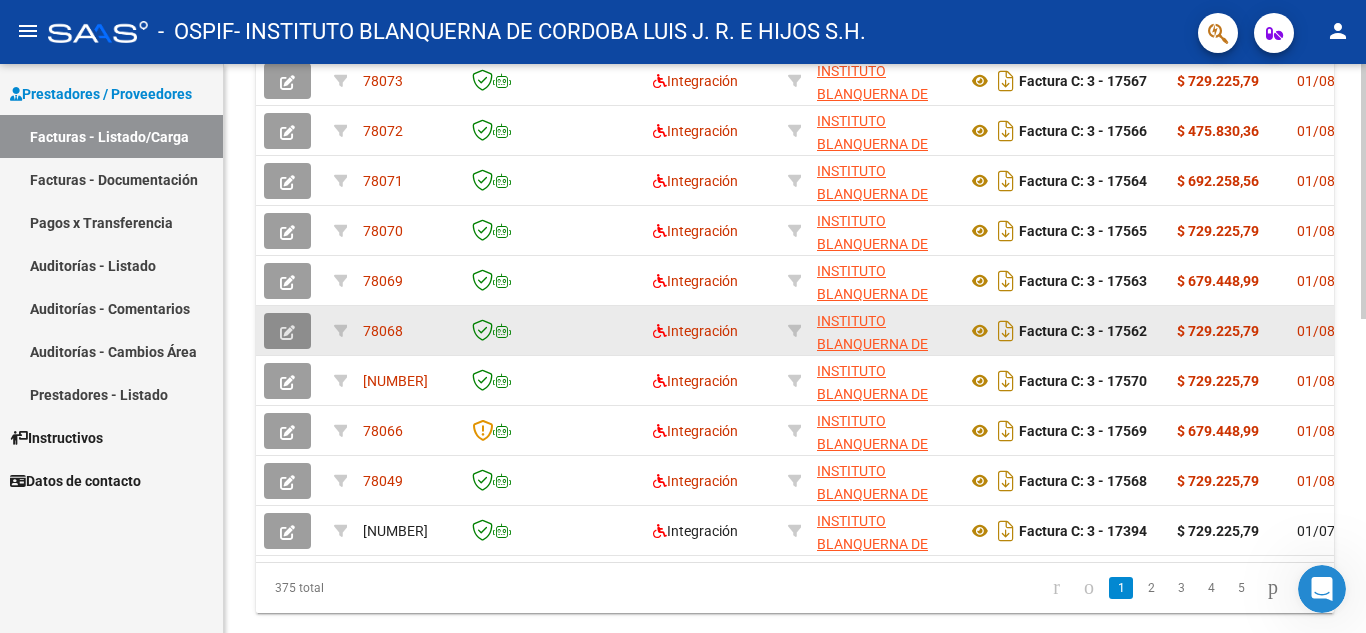 click 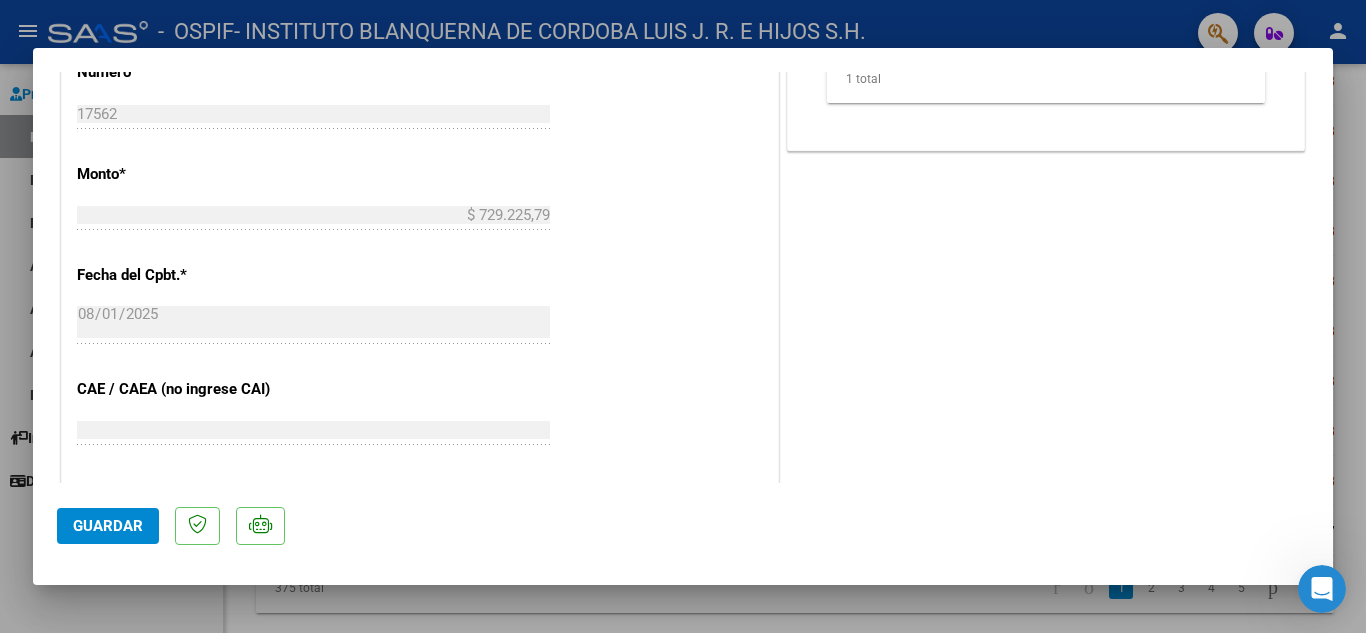 scroll, scrollTop: 1104, scrollLeft: 0, axis: vertical 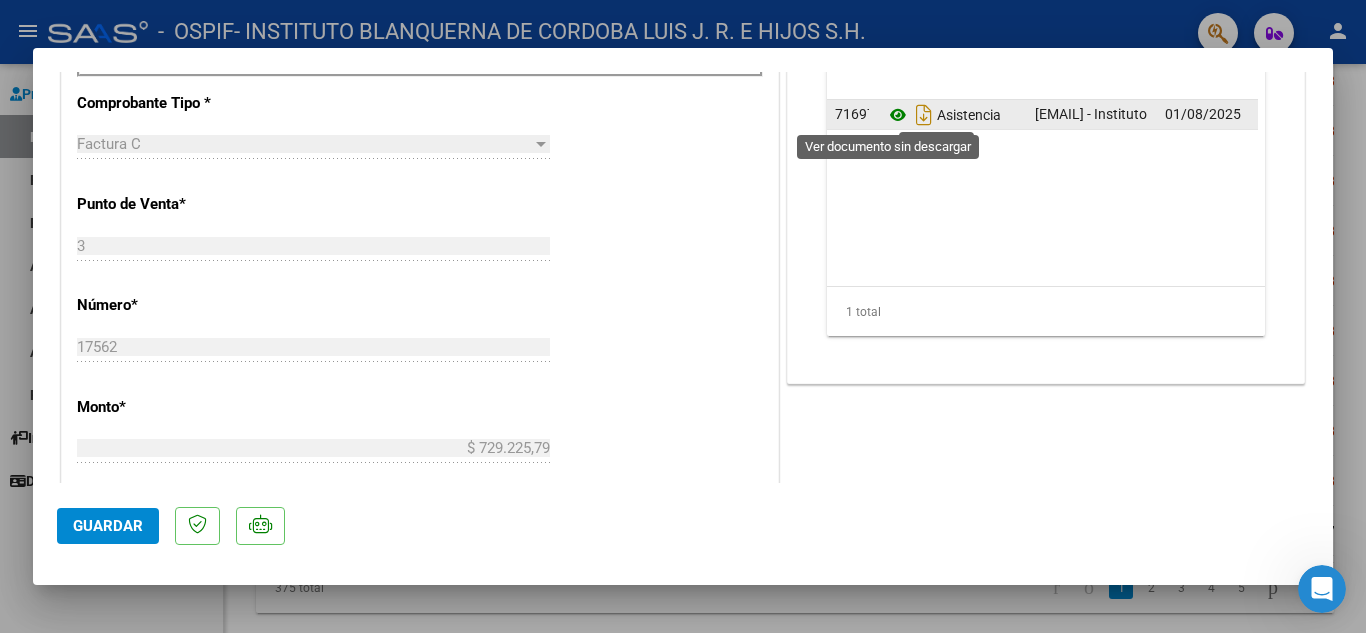 click 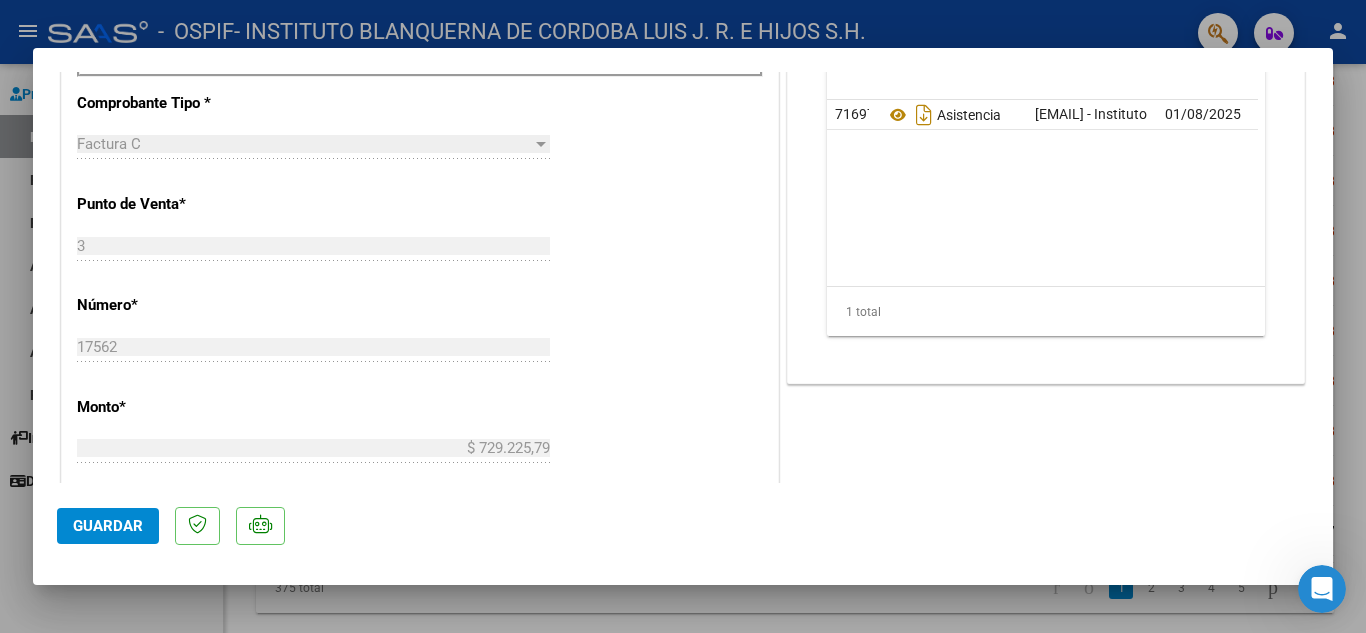 click at bounding box center (683, 316) 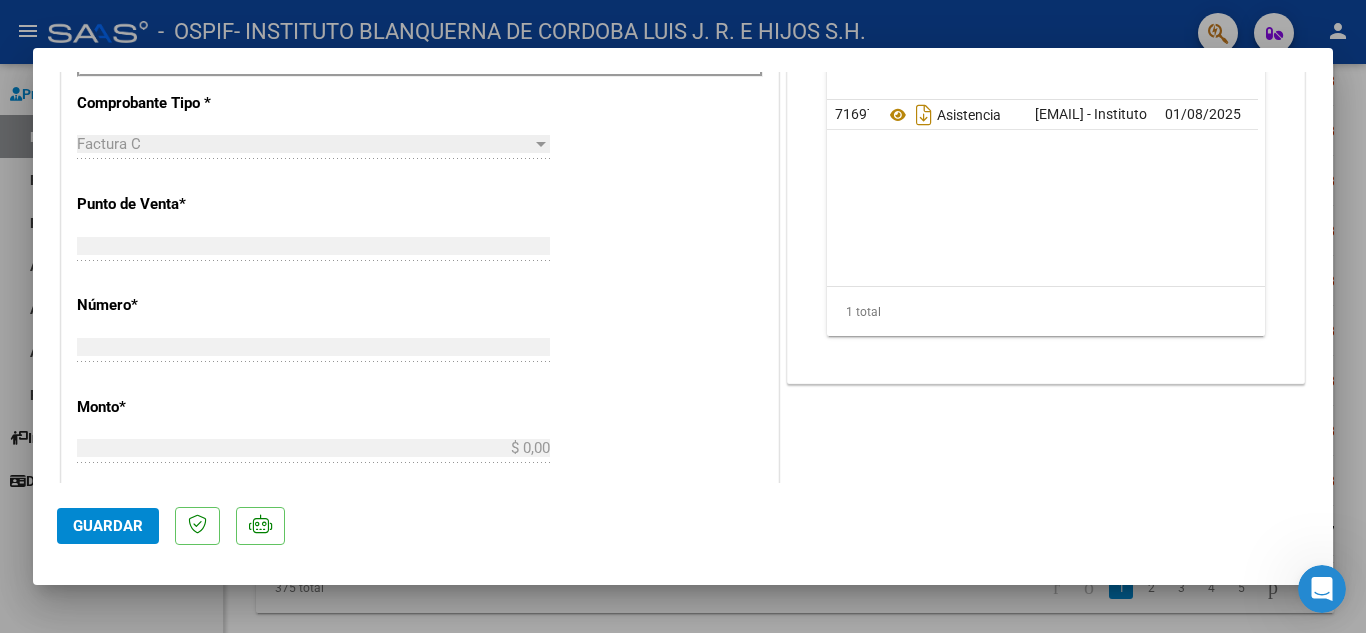 scroll, scrollTop: 695, scrollLeft: 0, axis: vertical 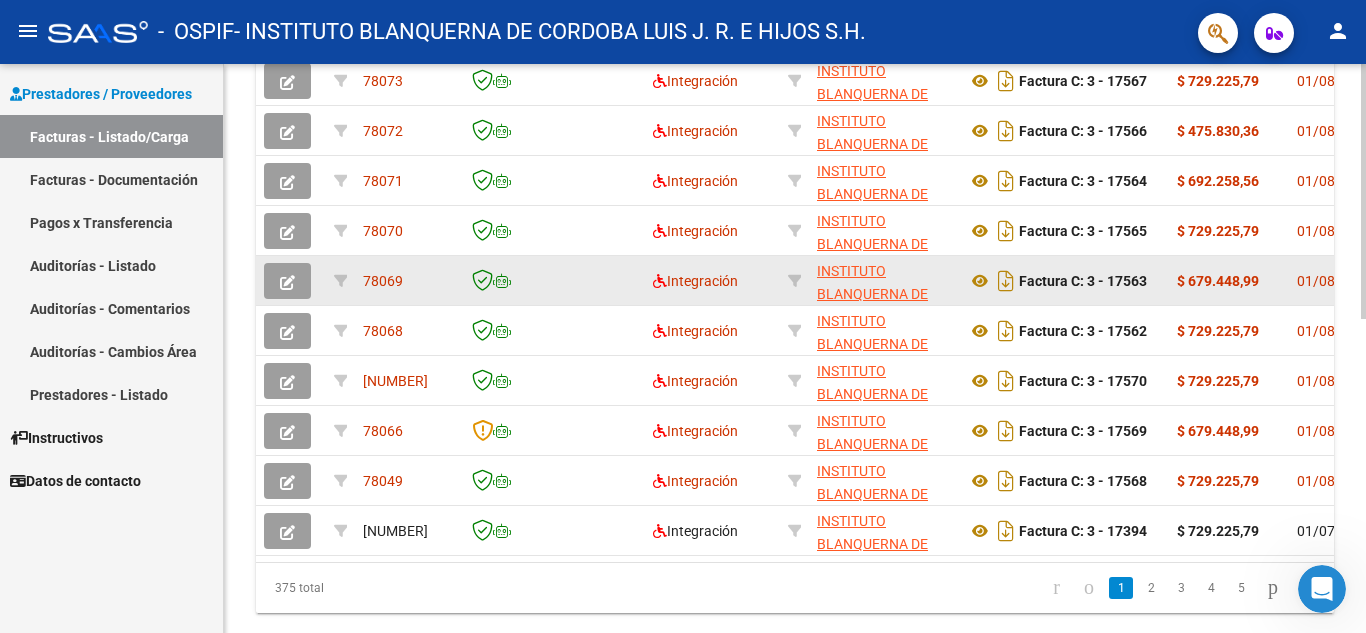 click 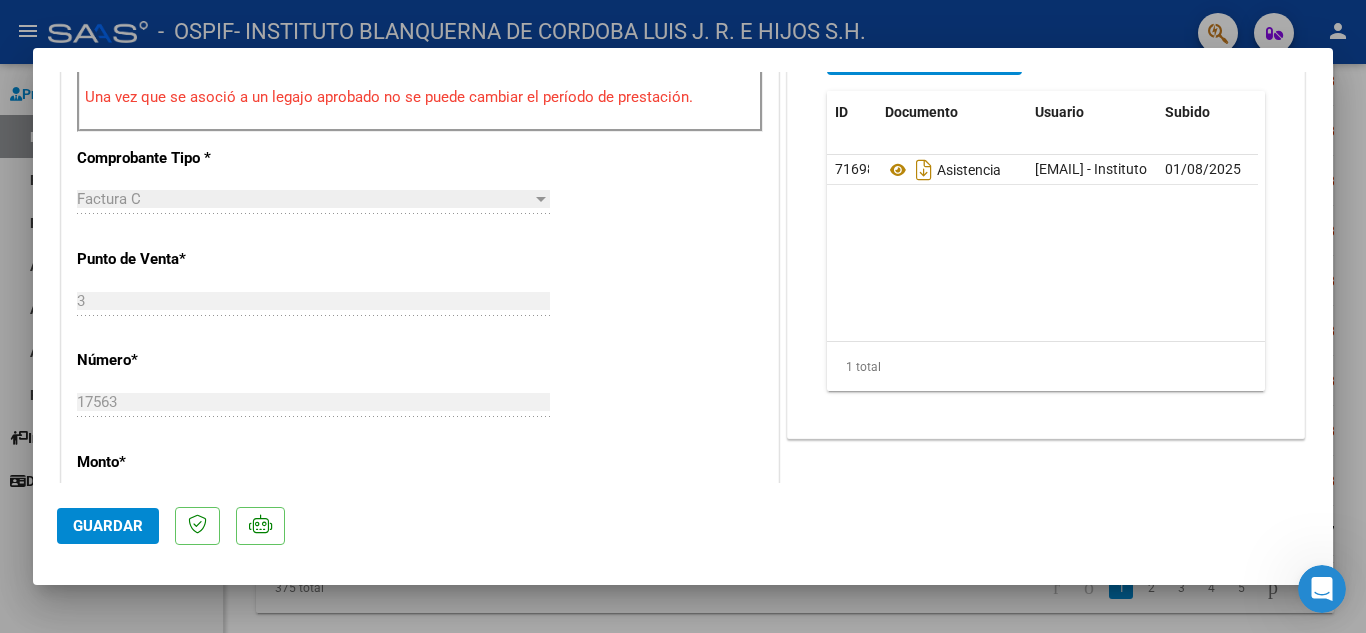scroll, scrollTop: 641, scrollLeft: 0, axis: vertical 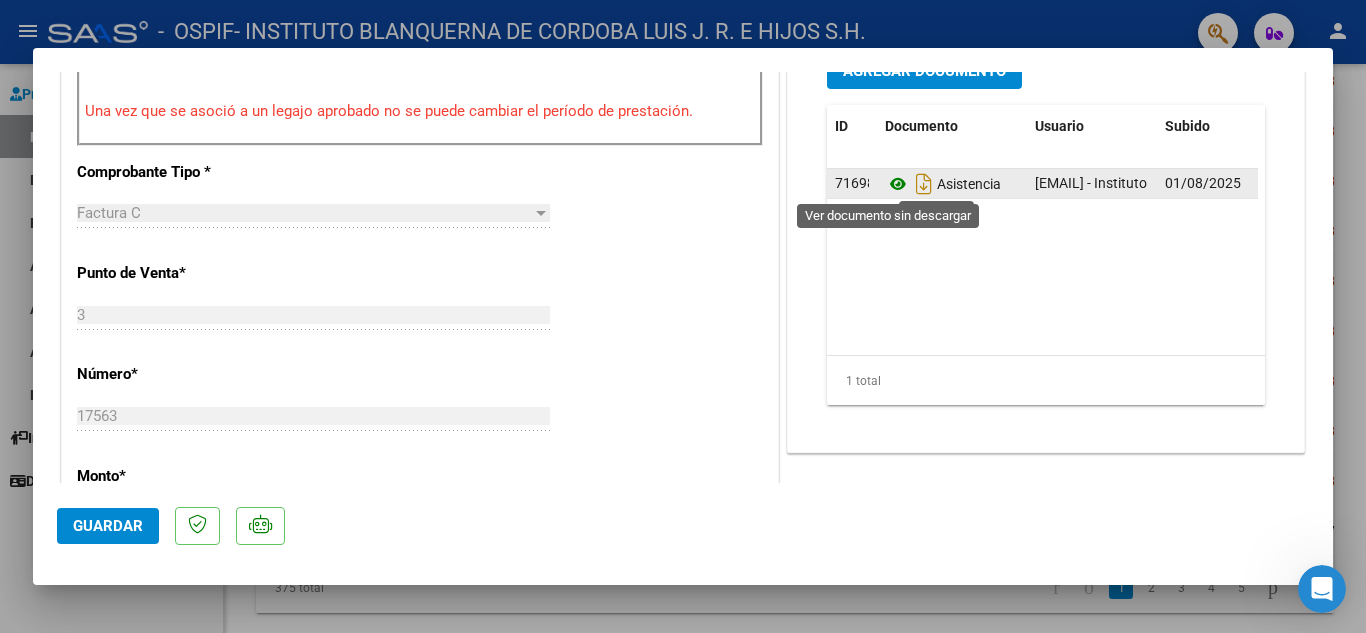 click 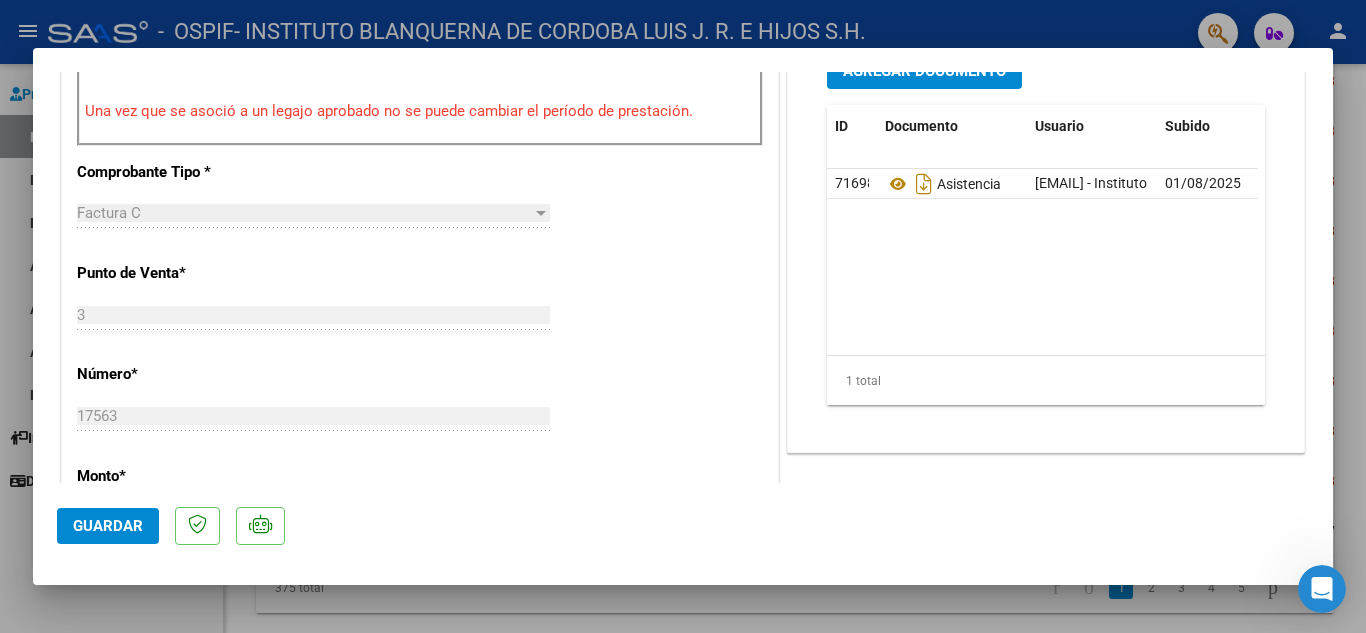 click at bounding box center (683, 316) 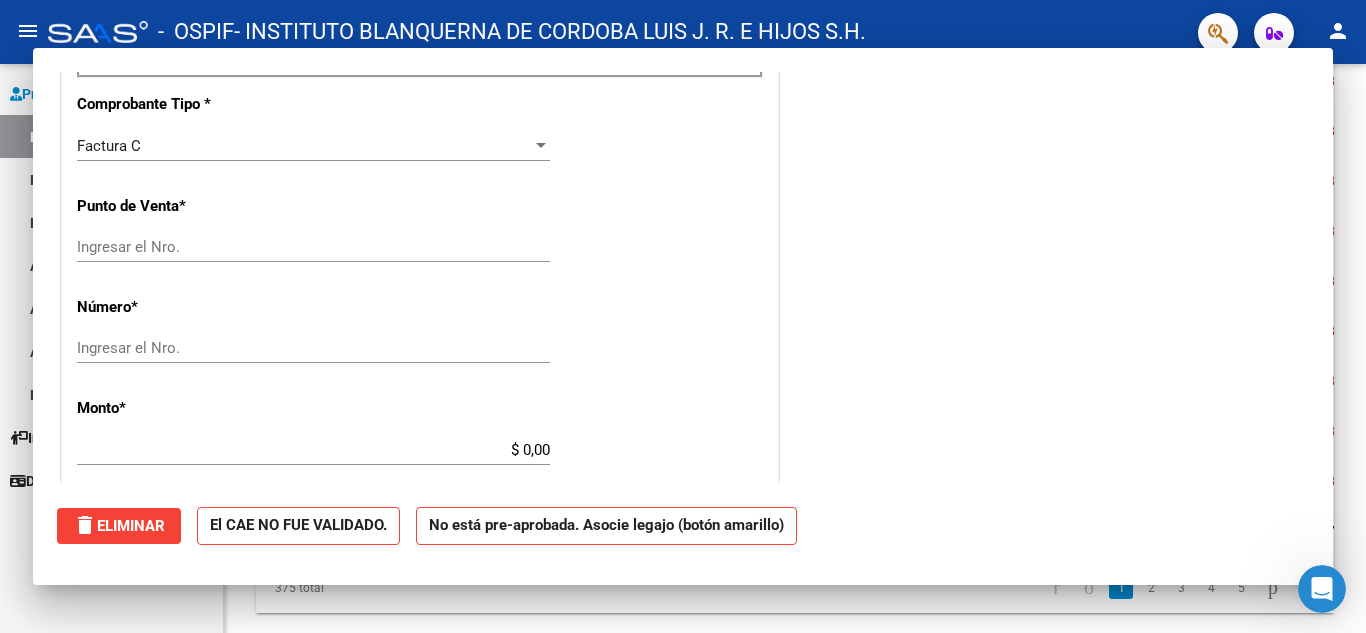 scroll, scrollTop: 626, scrollLeft: 0, axis: vertical 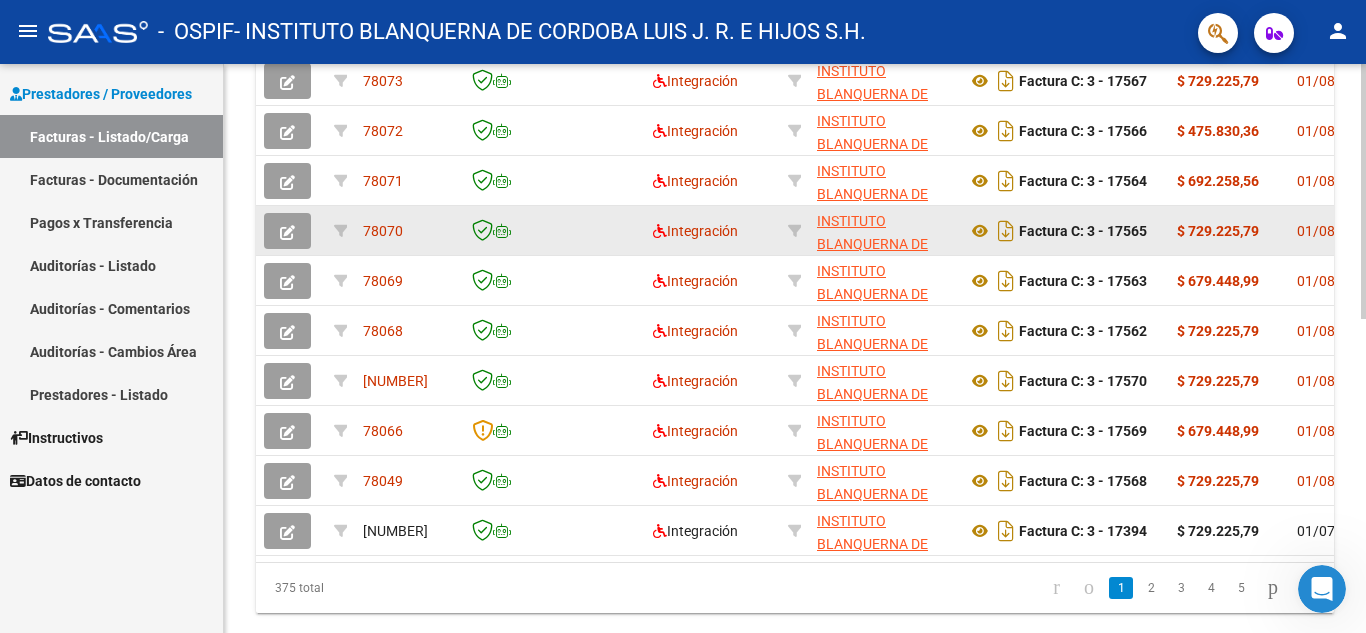 click 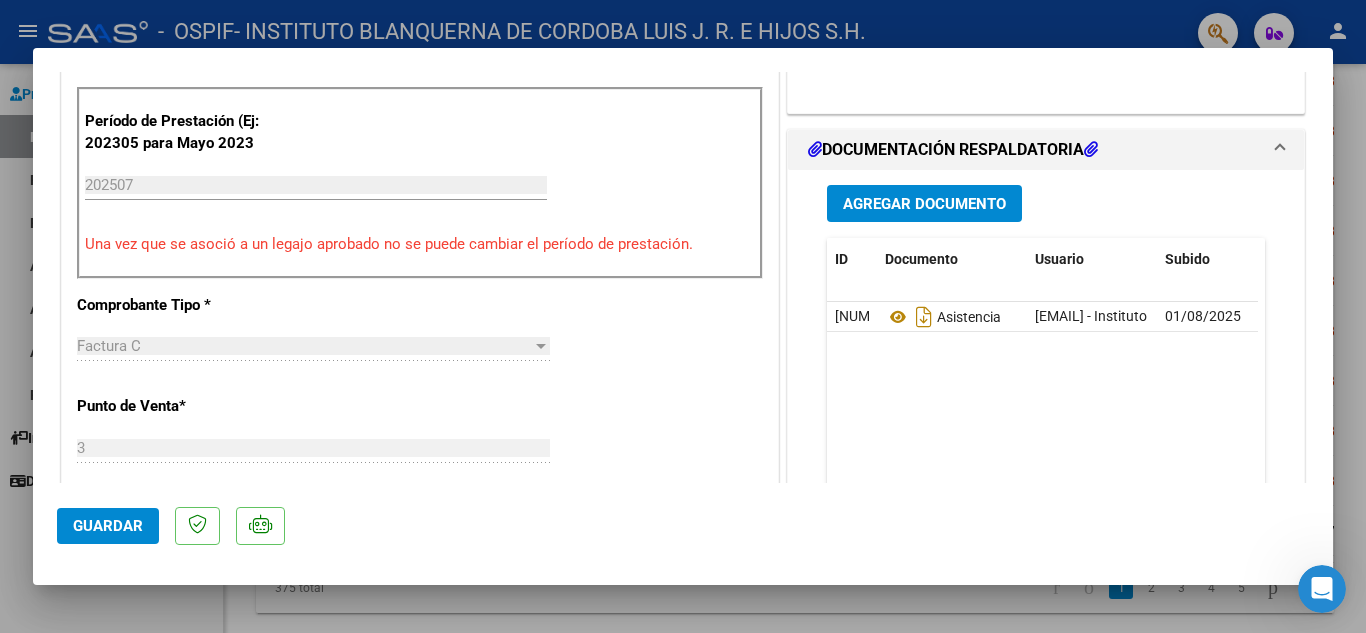 scroll, scrollTop: 499, scrollLeft: 0, axis: vertical 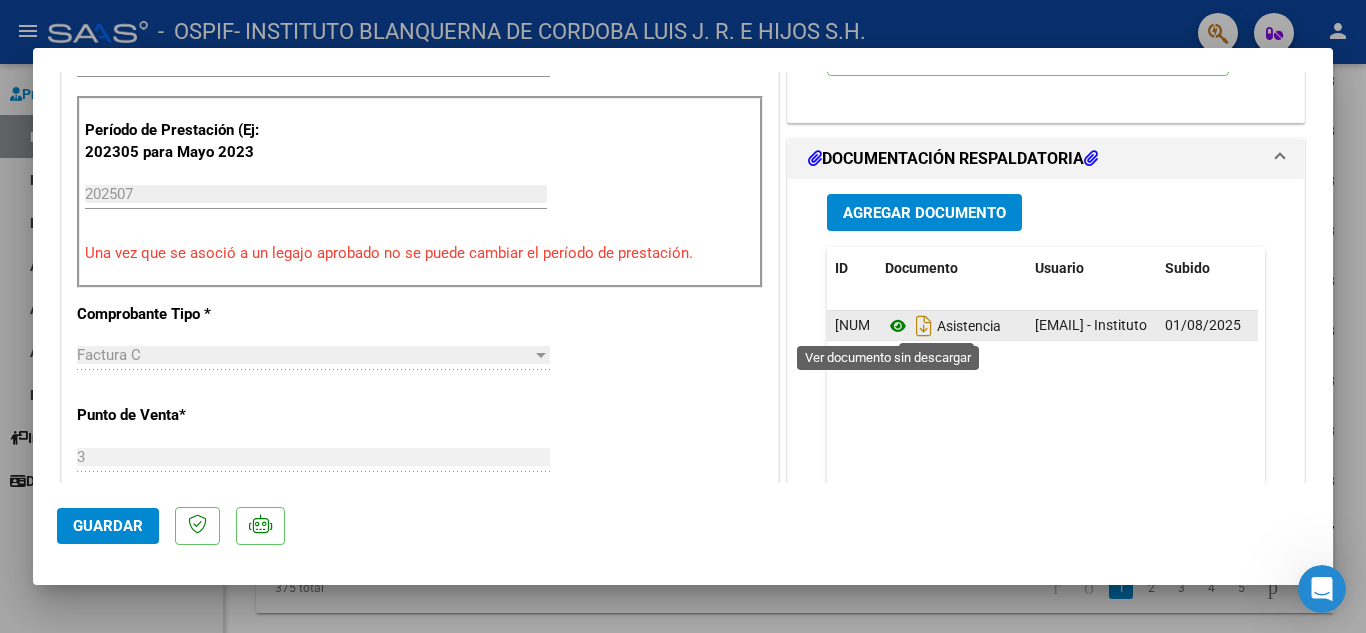 click 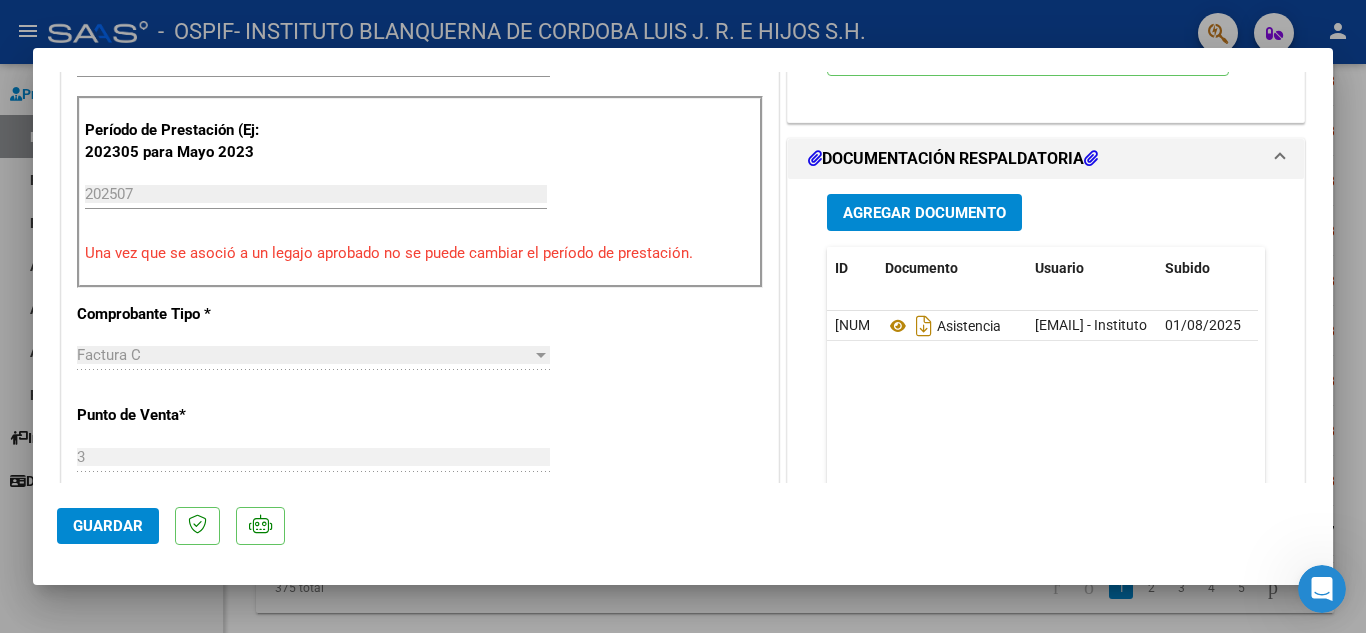 click at bounding box center [683, 316] 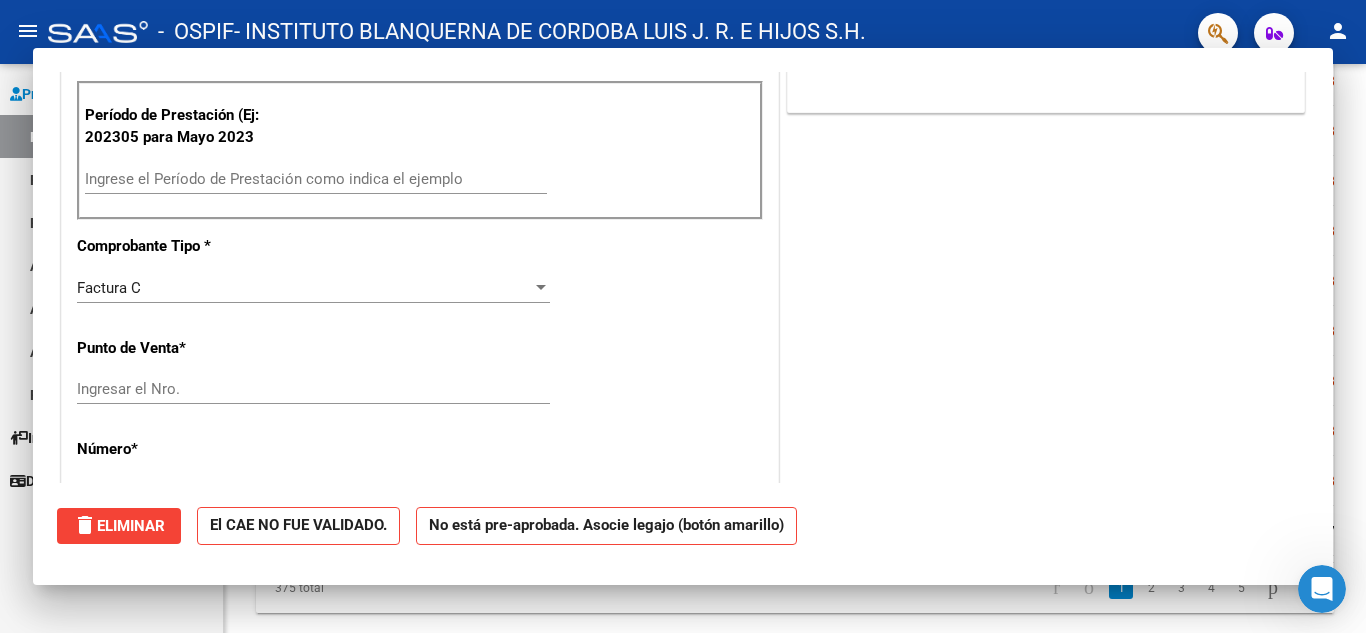 scroll, scrollTop: 0, scrollLeft: 0, axis: both 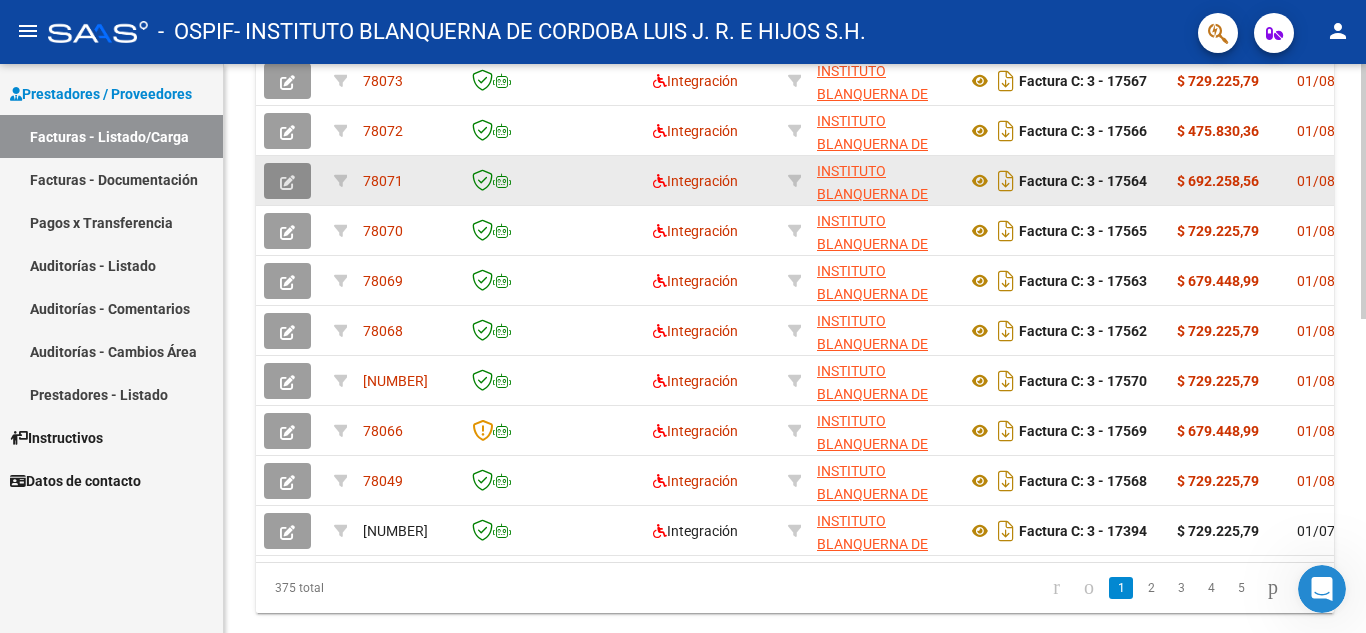 click 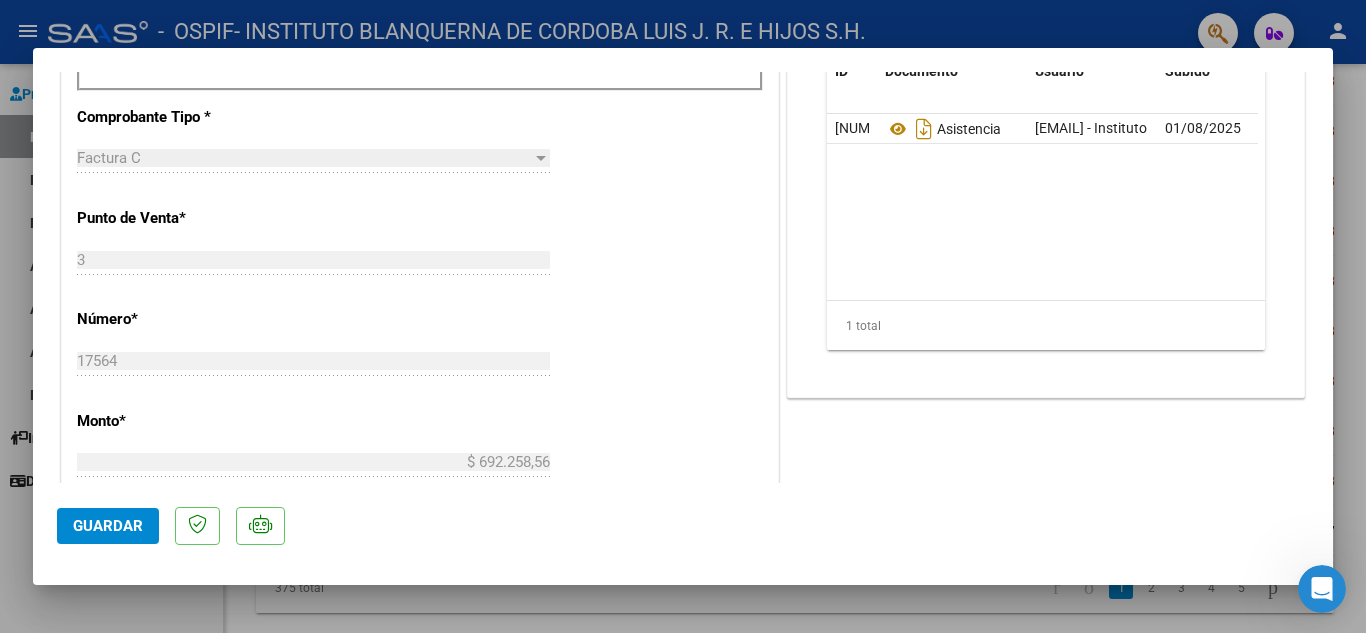scroll, scrollTop: 691, scrollLeft: 0, axis: vertical 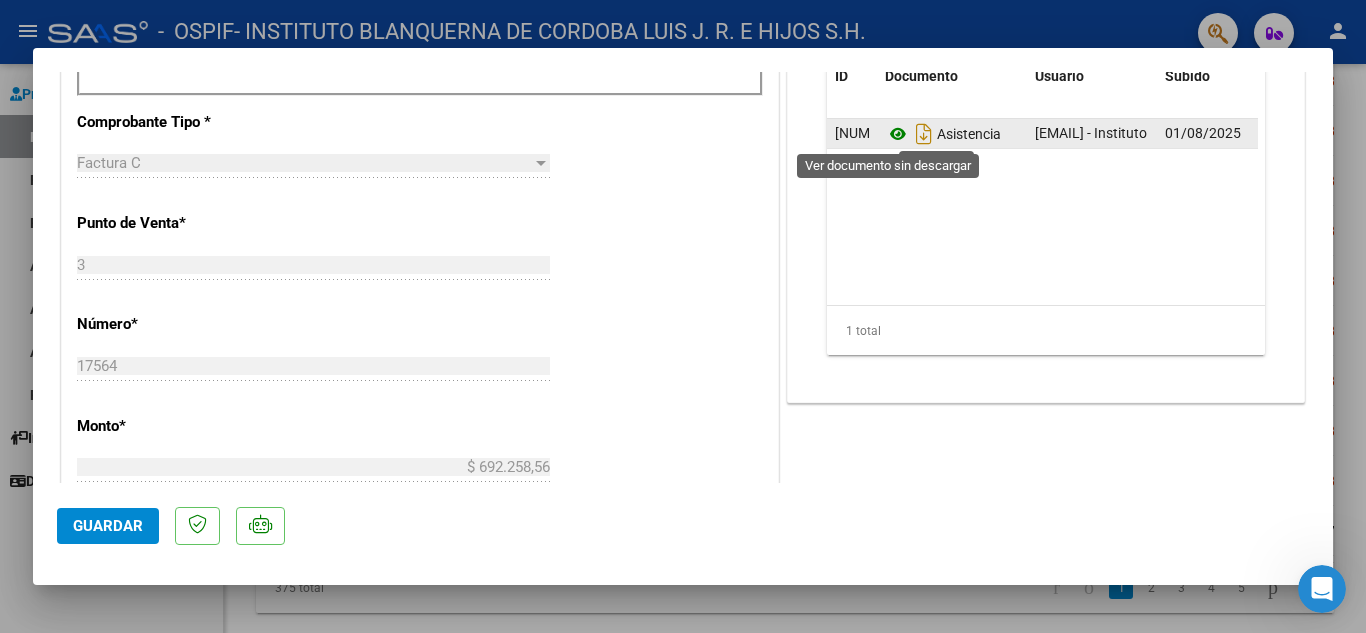 click 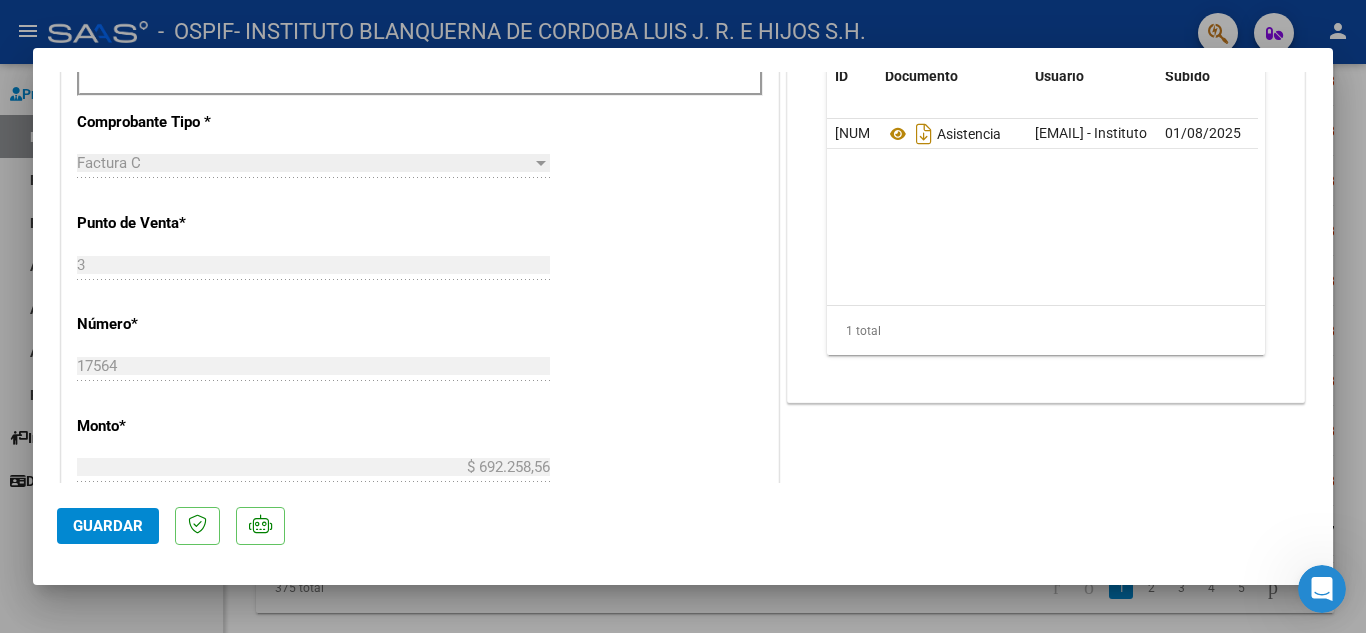 click at bounding box center [683, 316] 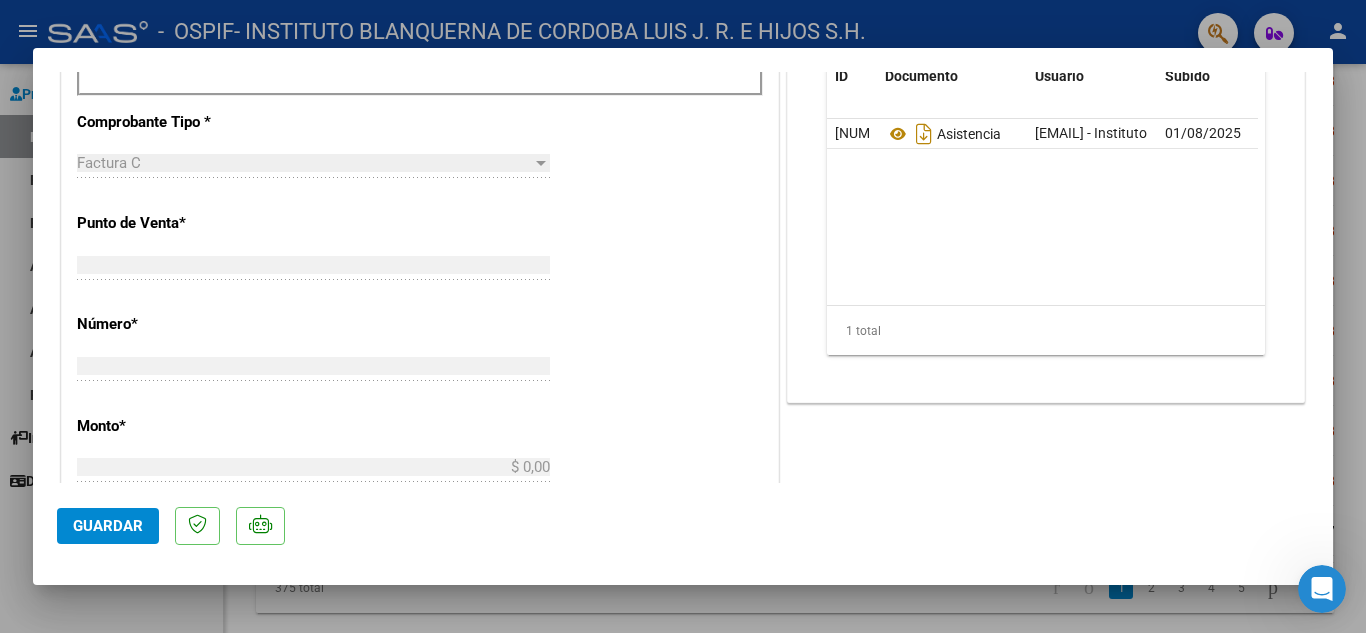 scroll, scrollTop: 675, scrollLeft: 0, axis: vertical 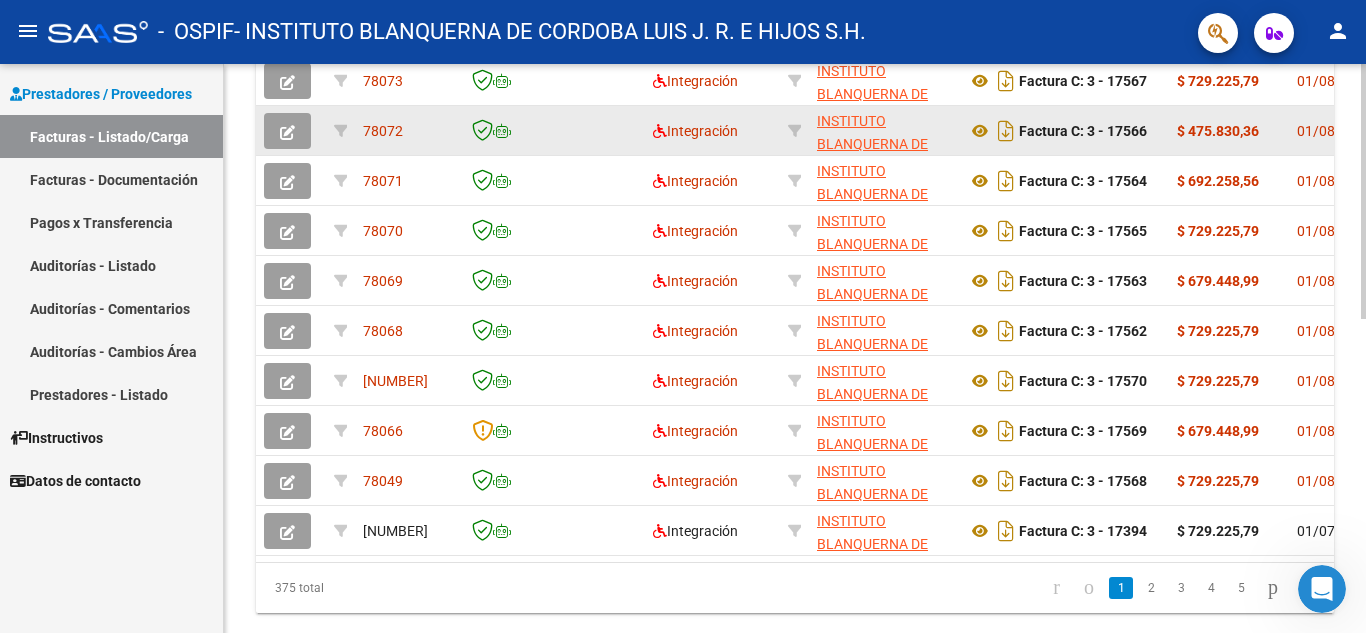 click 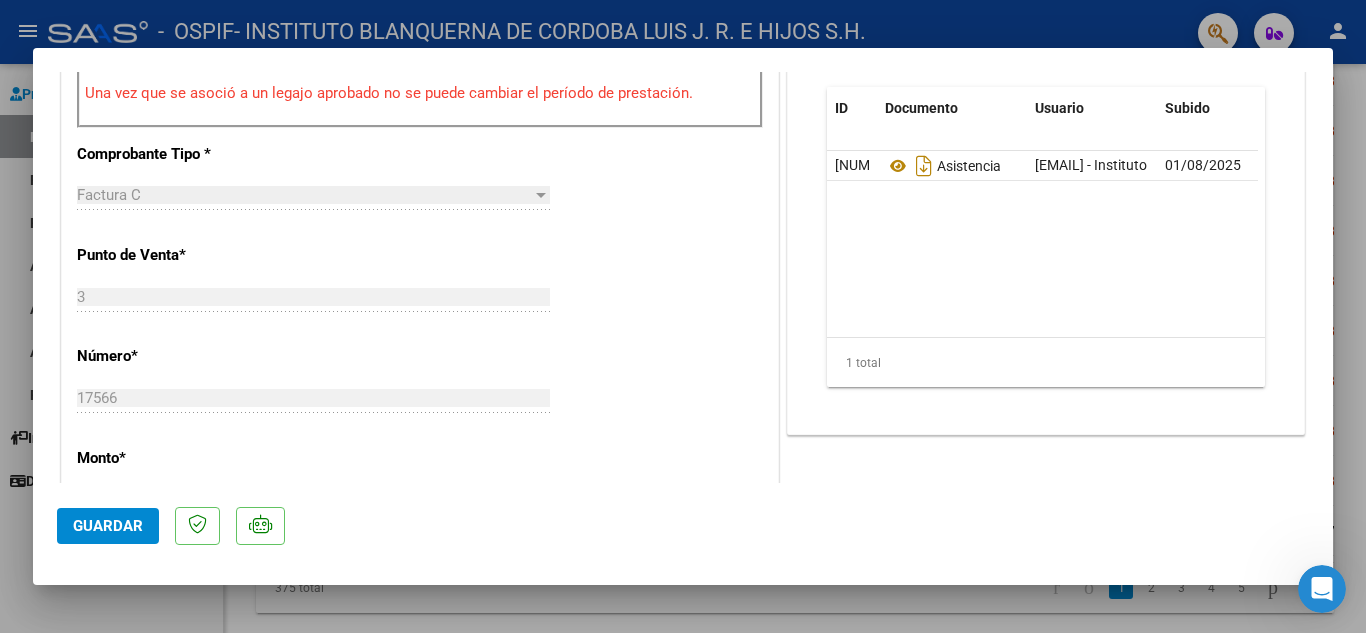 scroll, scrollTop: 664, scrollLeft: 0, axis: vertical 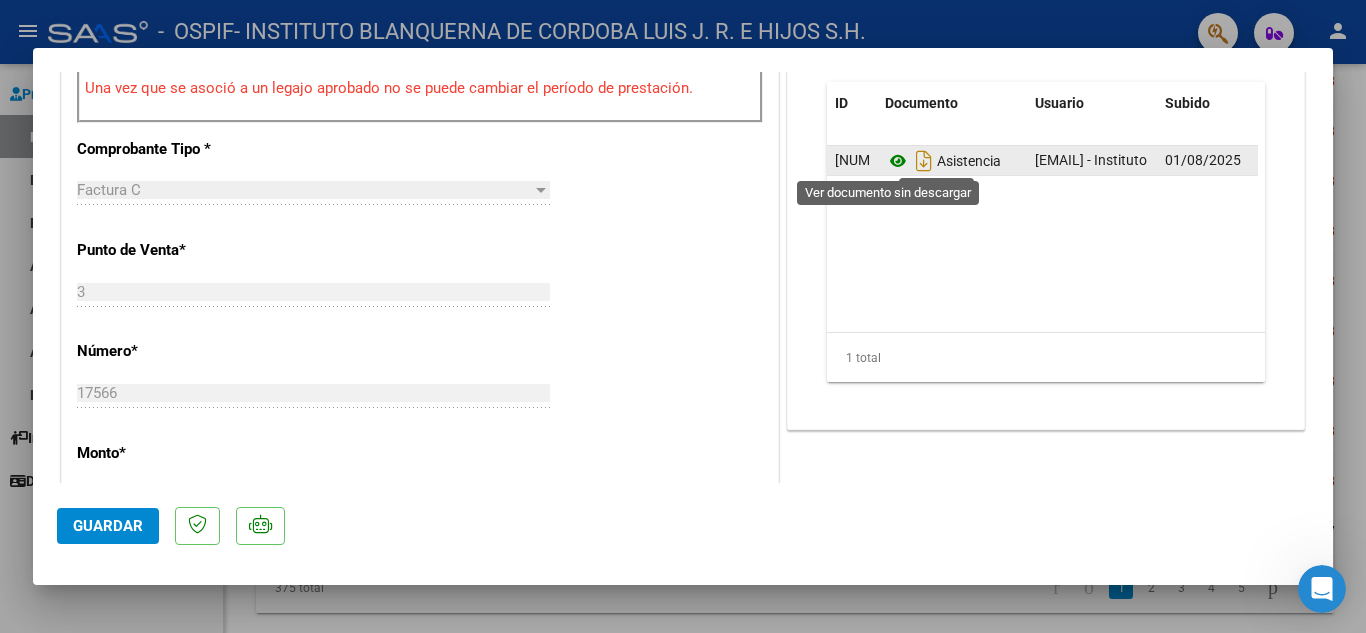 click 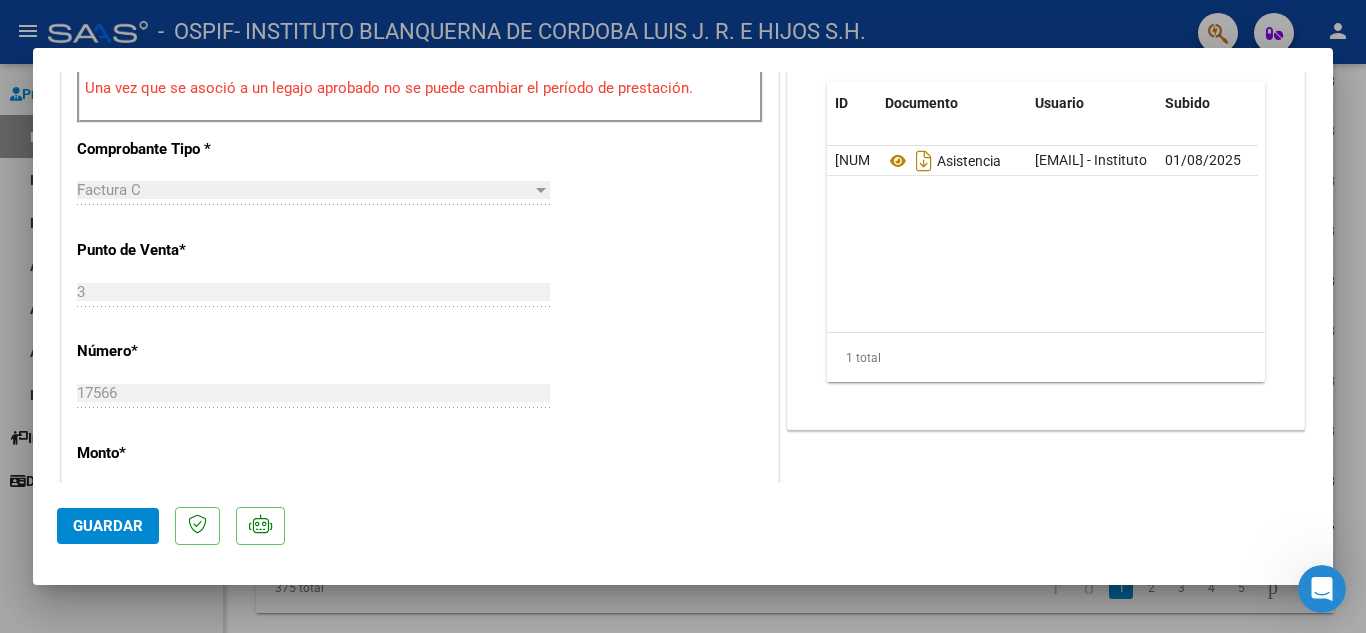 click at bounding box center [683, 316] 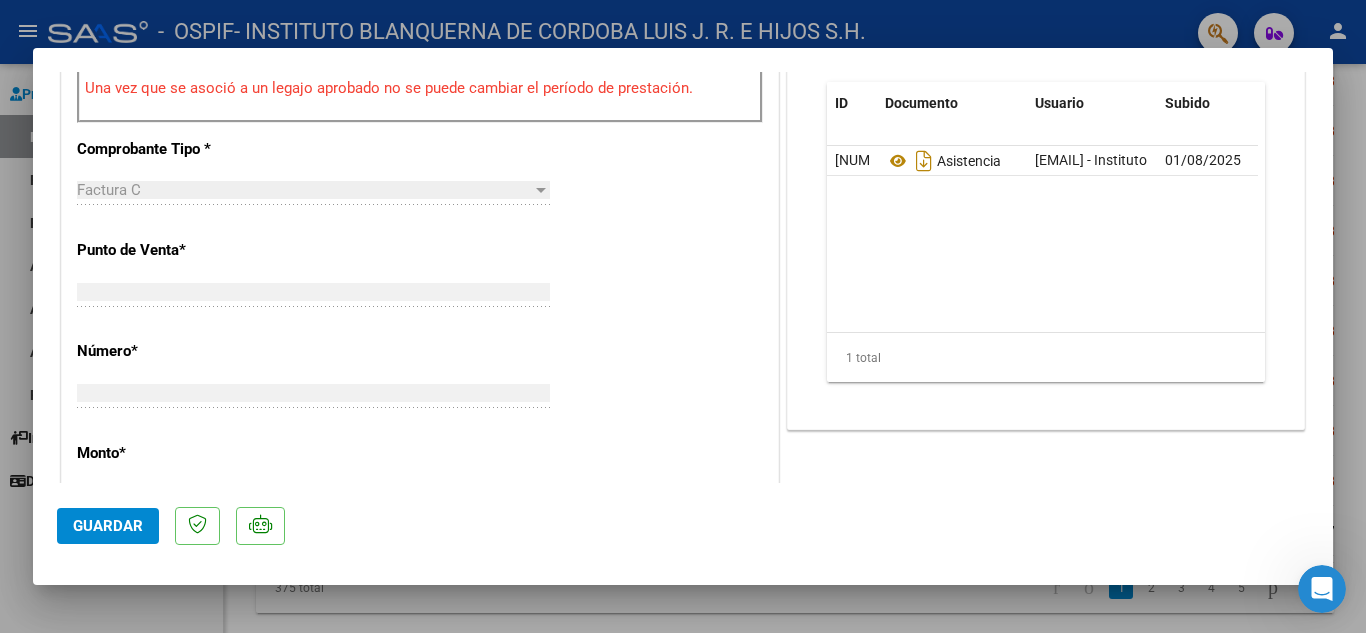 scroll, scrollTop: 648, scrollLeft: 0, axis: vertical 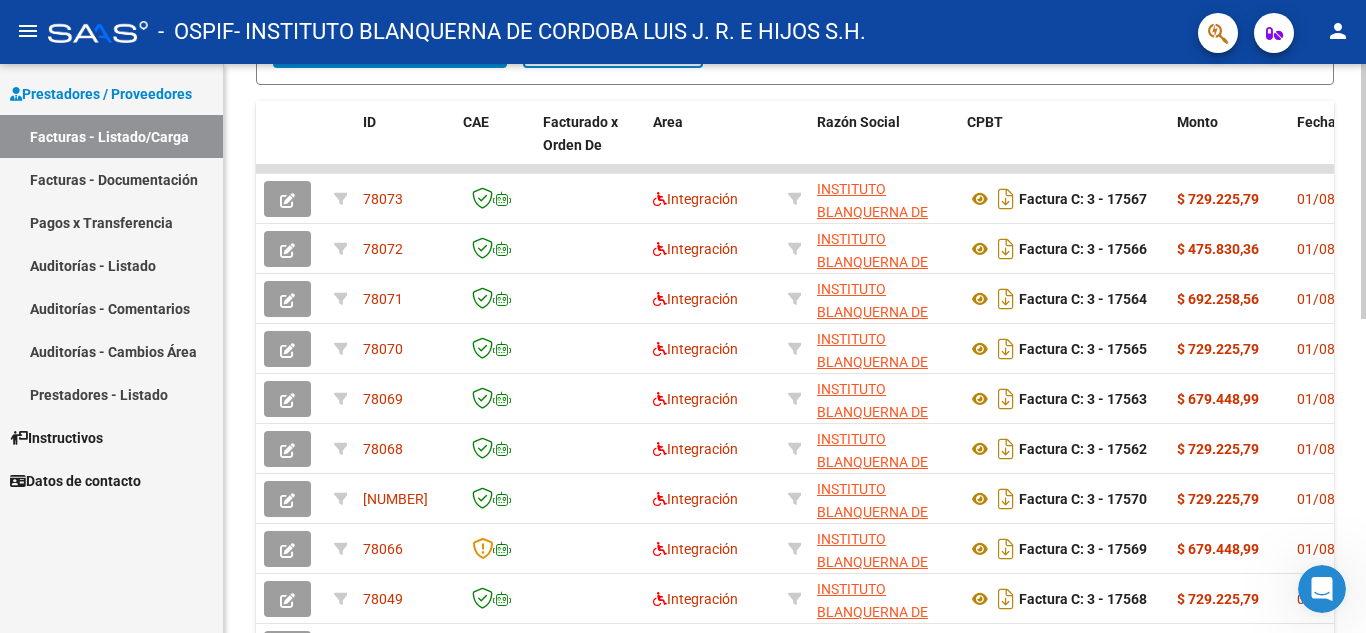click 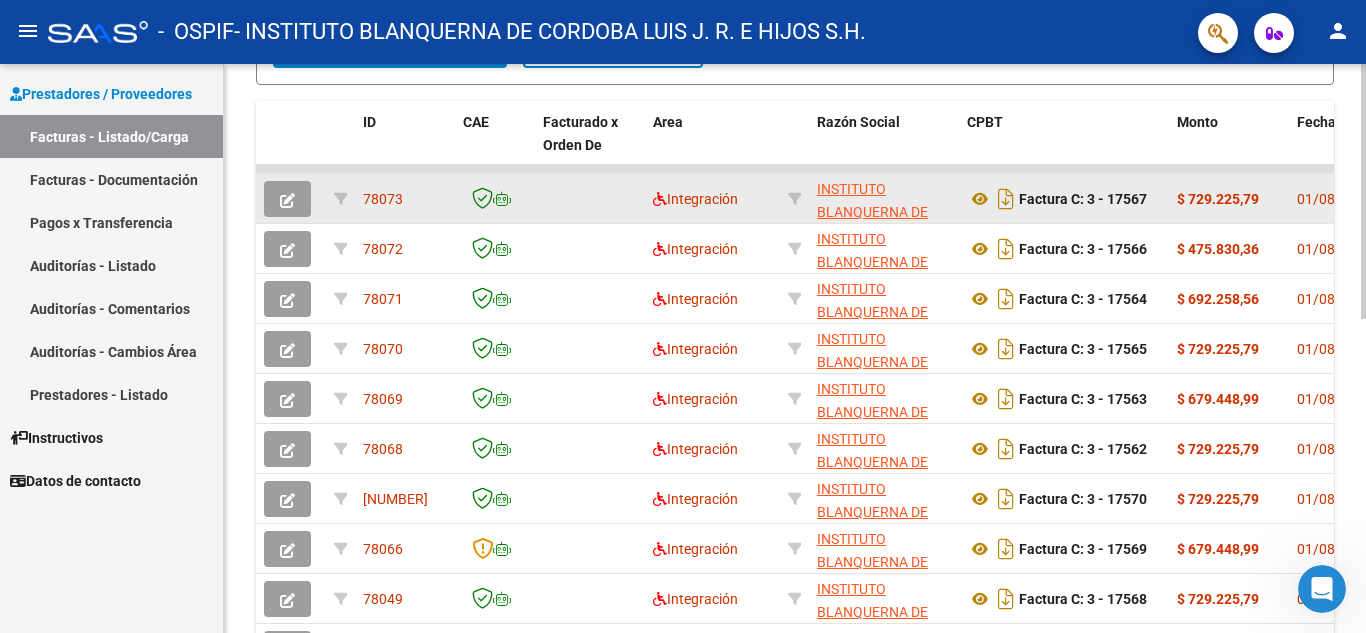 click 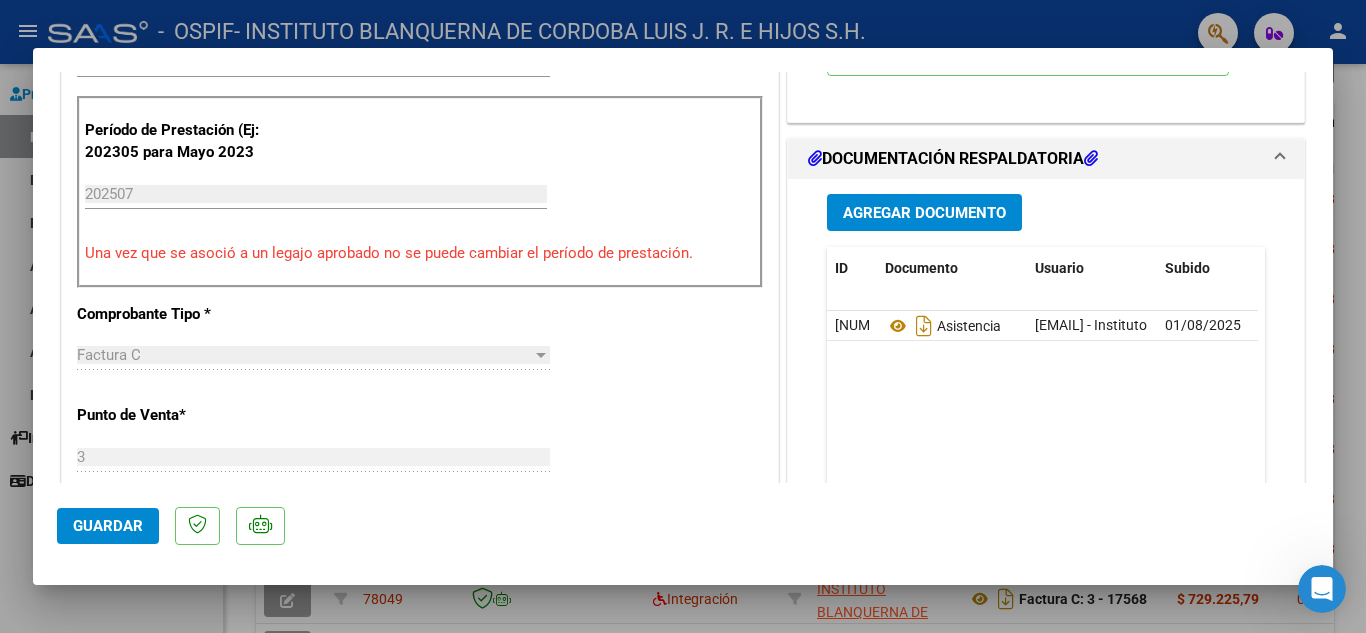 scroll, scrollTop: 504, scrollLeft: 0, axis: vertical 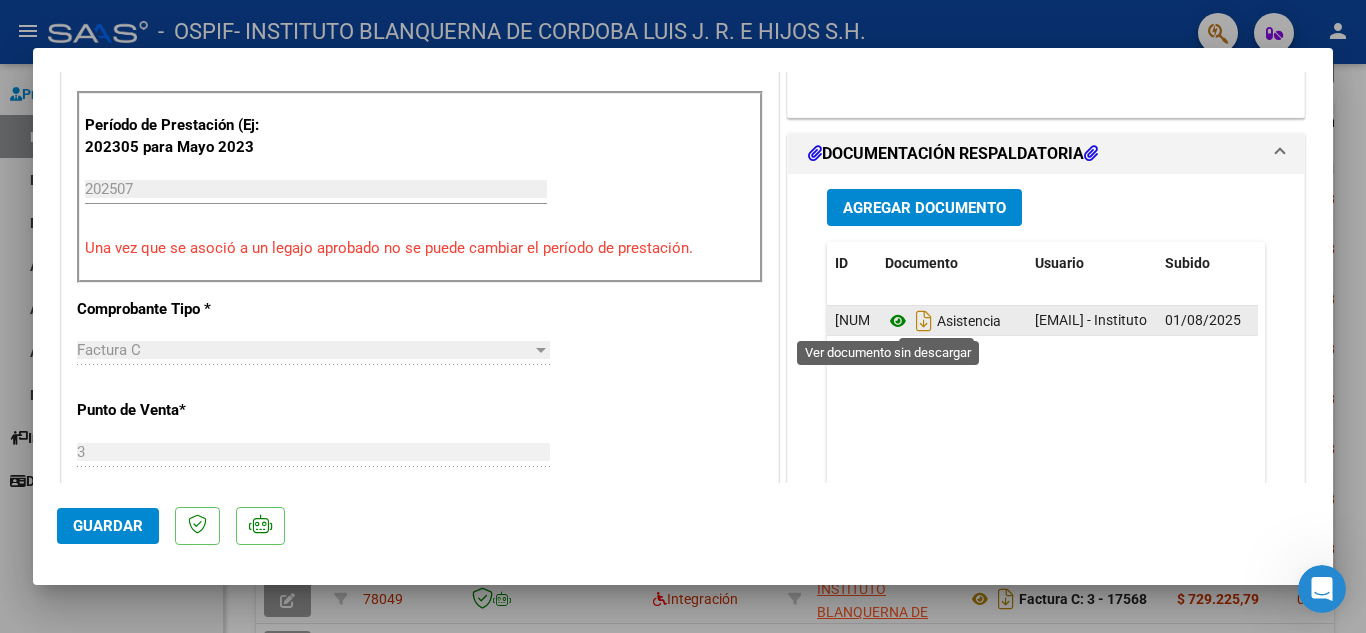 click 